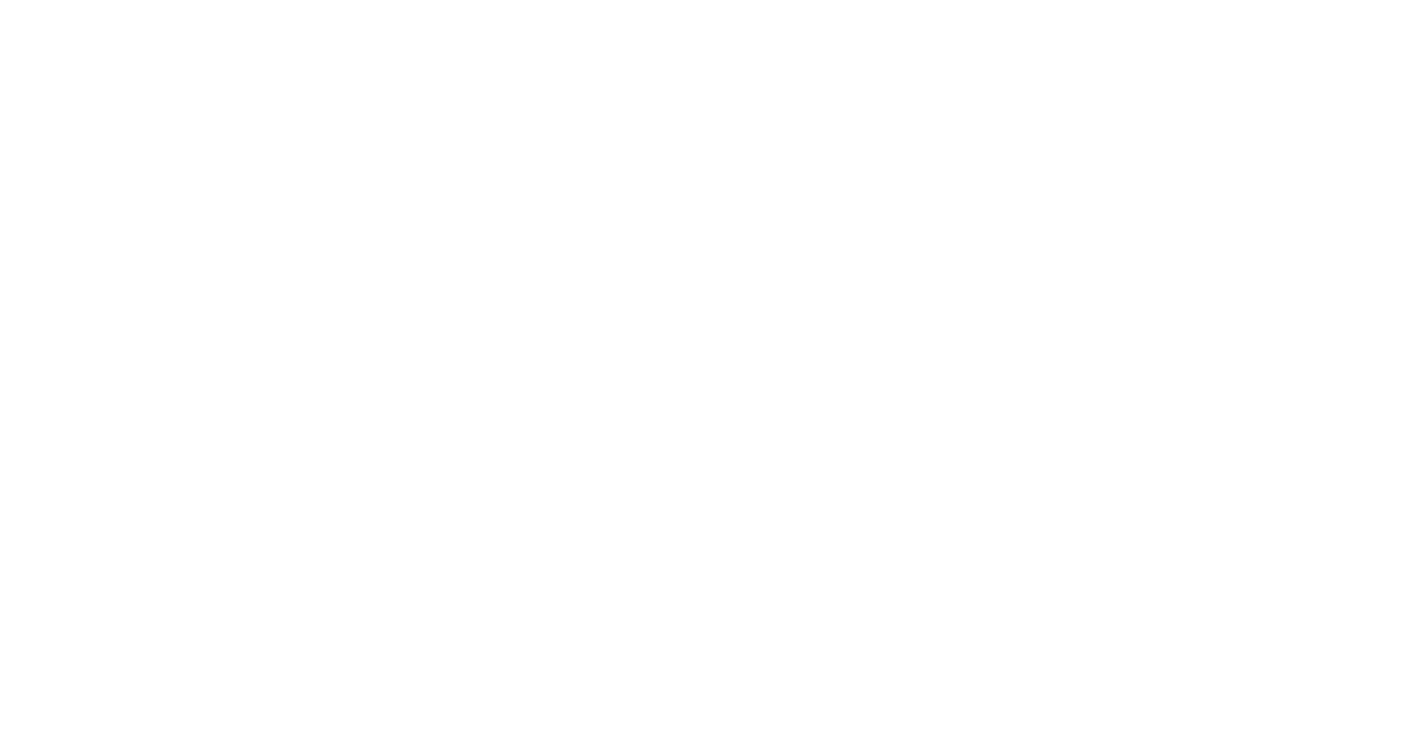 scroll, scrollTop: 0, scrollLeft: 0, axis: both 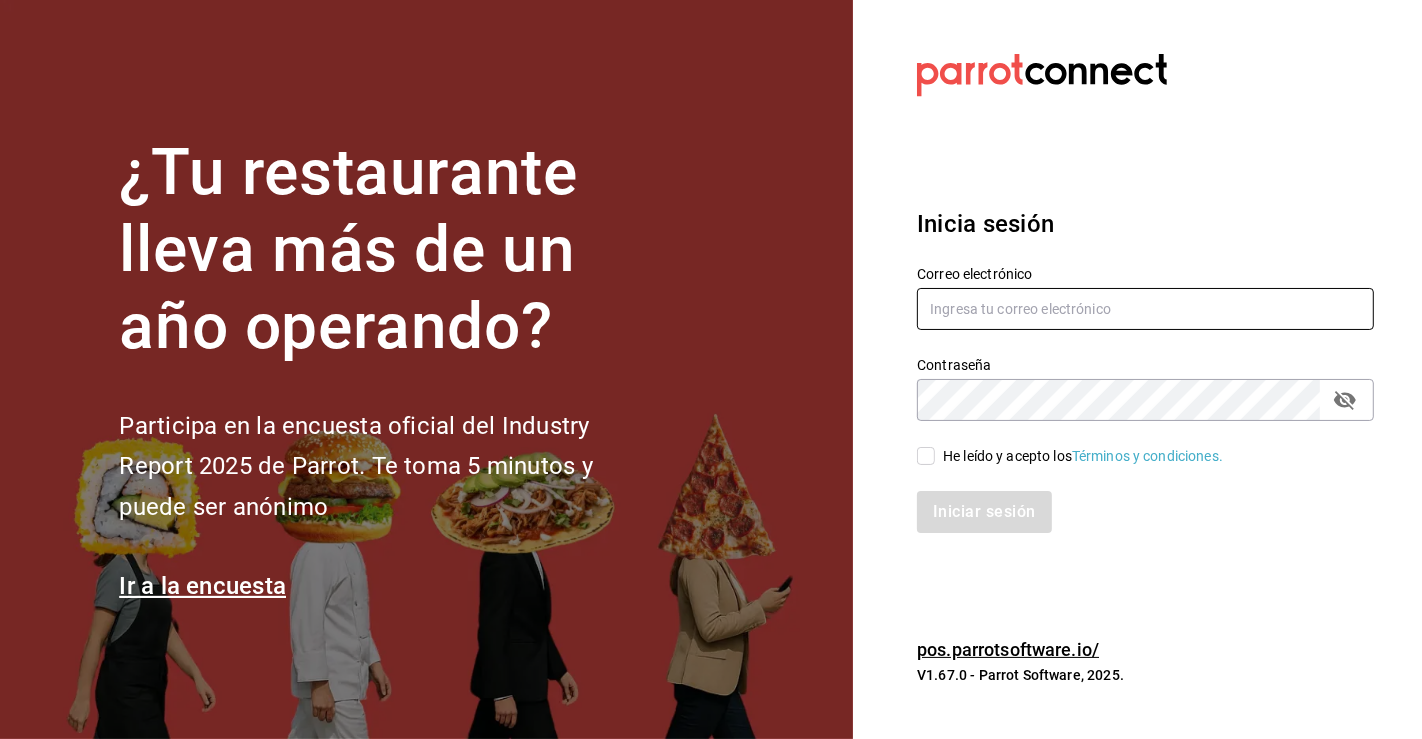type on "carlos.valles@grupocosteno.com" 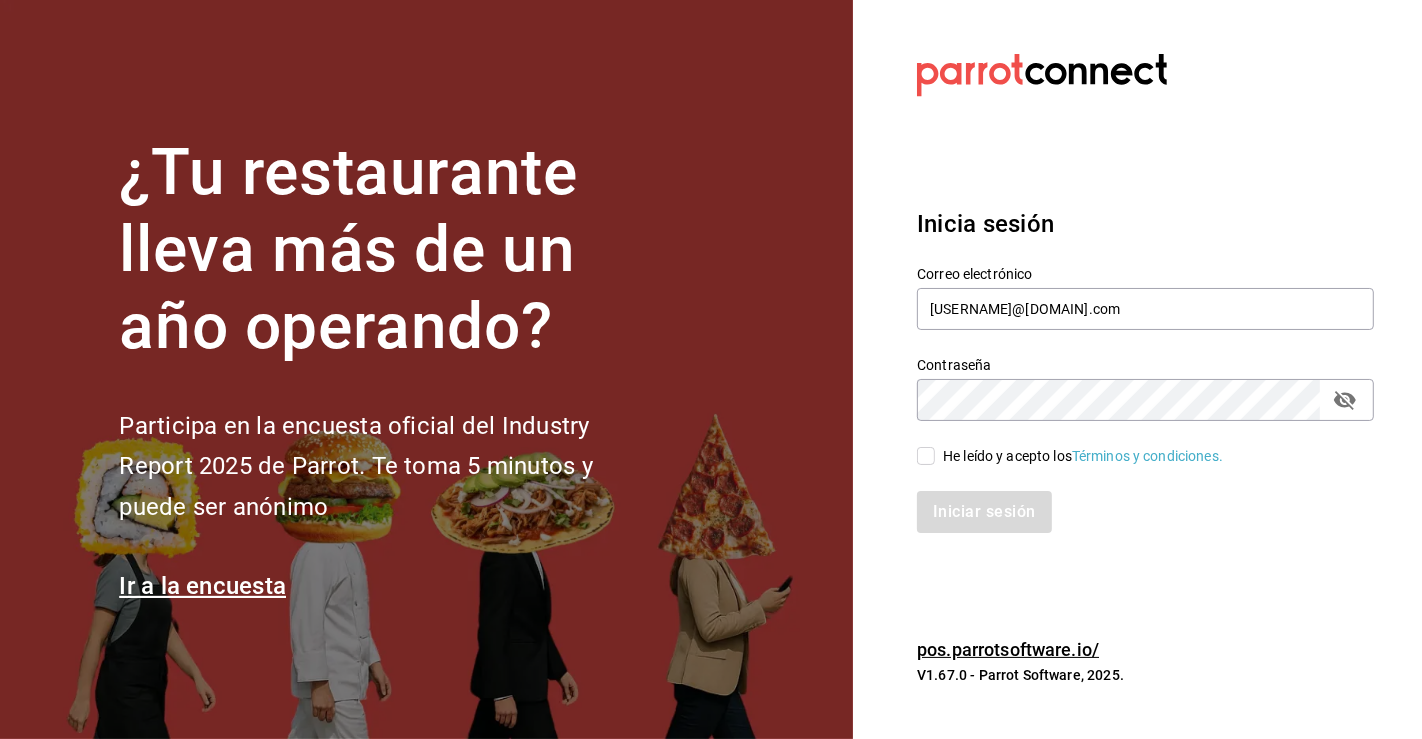 click on "He leído y acepto los  Términos y condiciones." at bounding box center [926, 456] 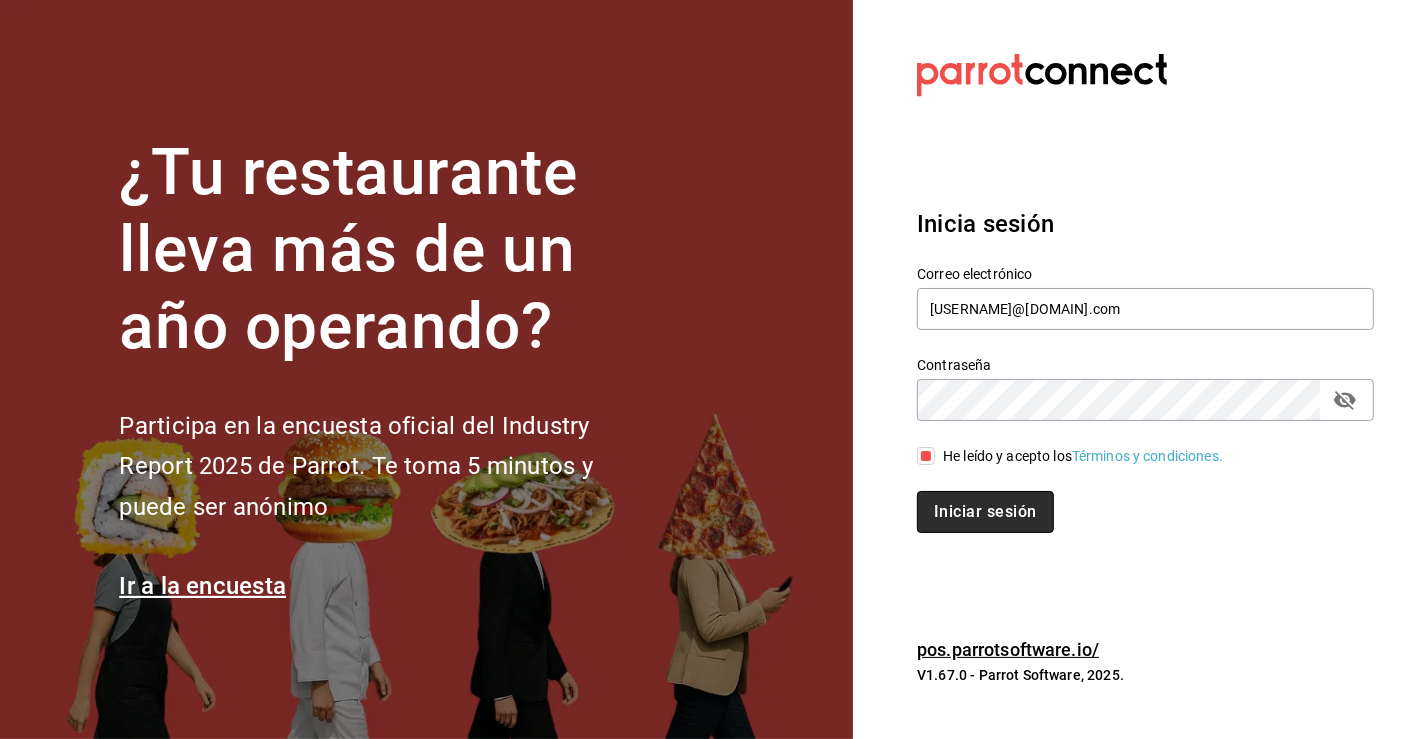click on "Iniciar sesión" at bounding box center [985, 512] 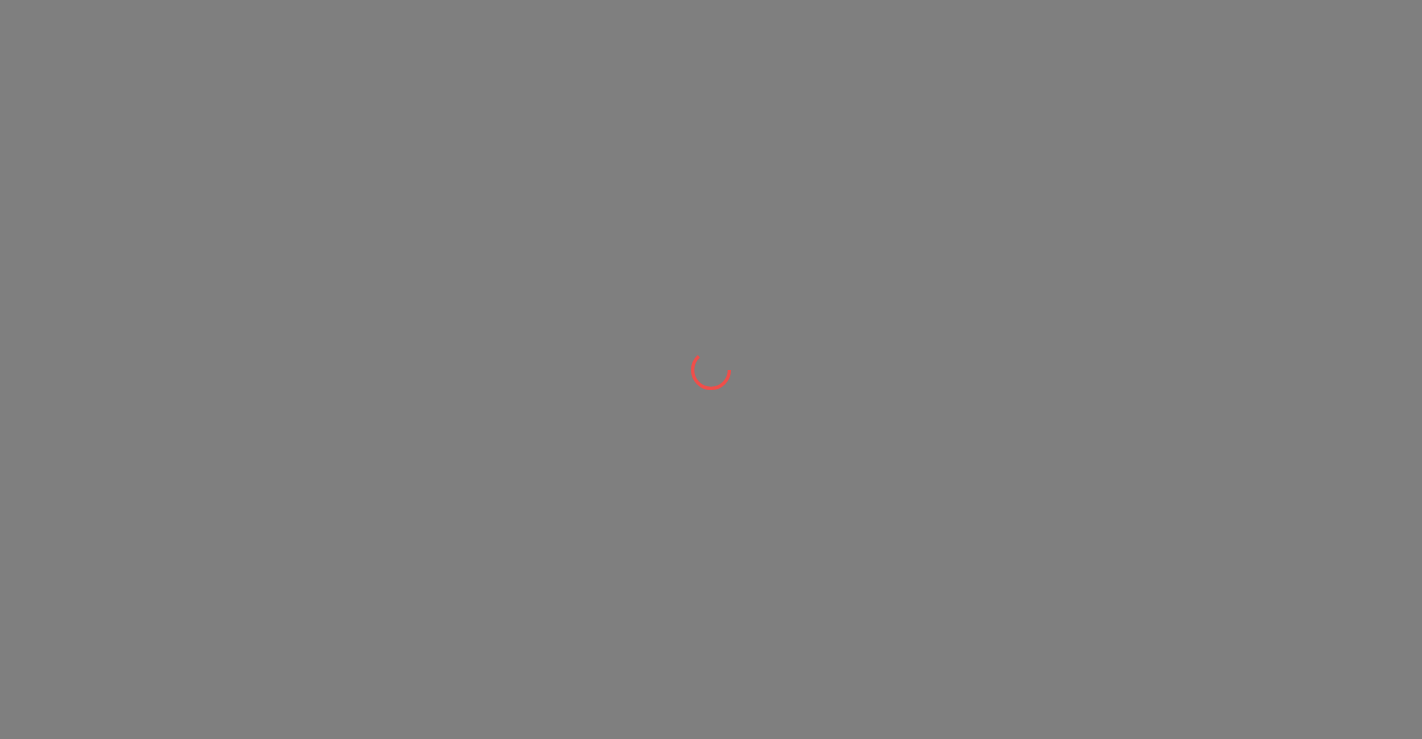 scroll, scrollTop: 0, scrollLeft: 0, axis: both 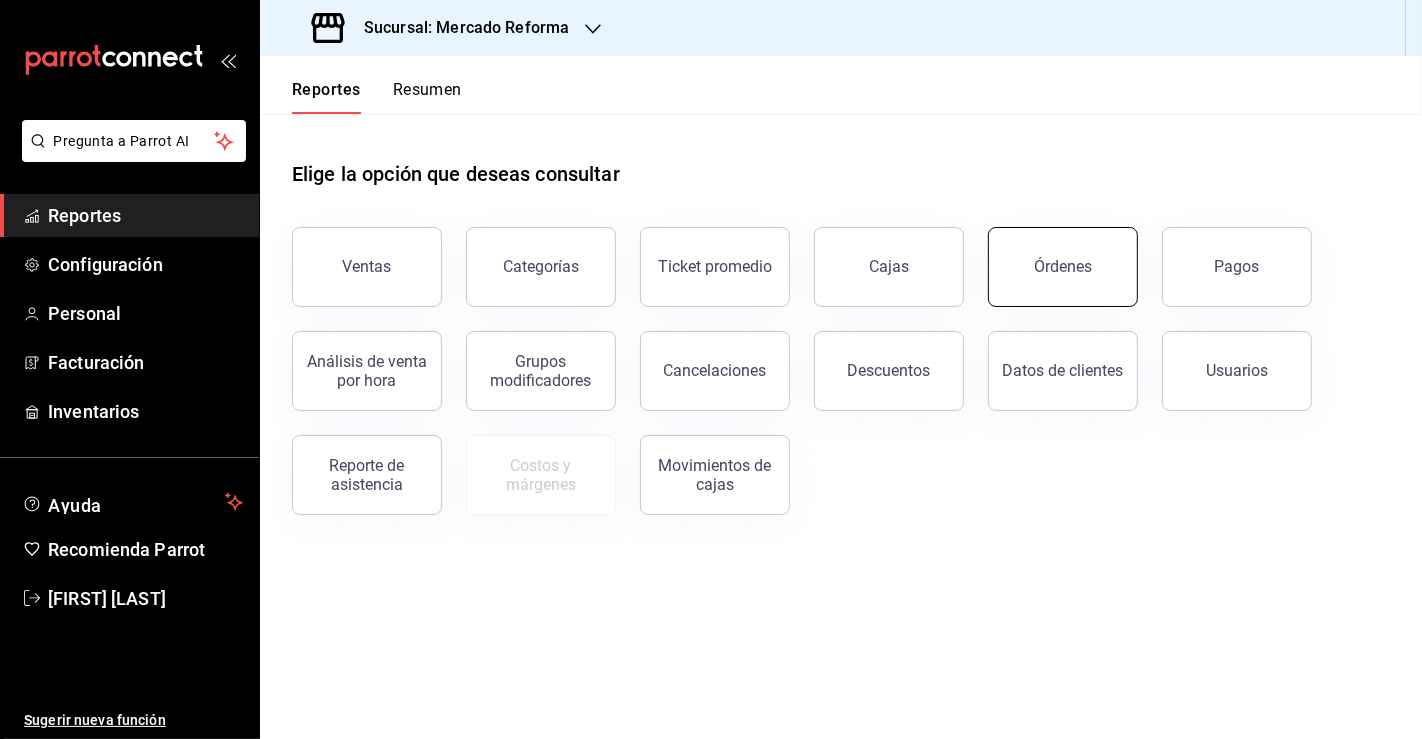 click on "Órdenes" at bounding box center (1063, 266) 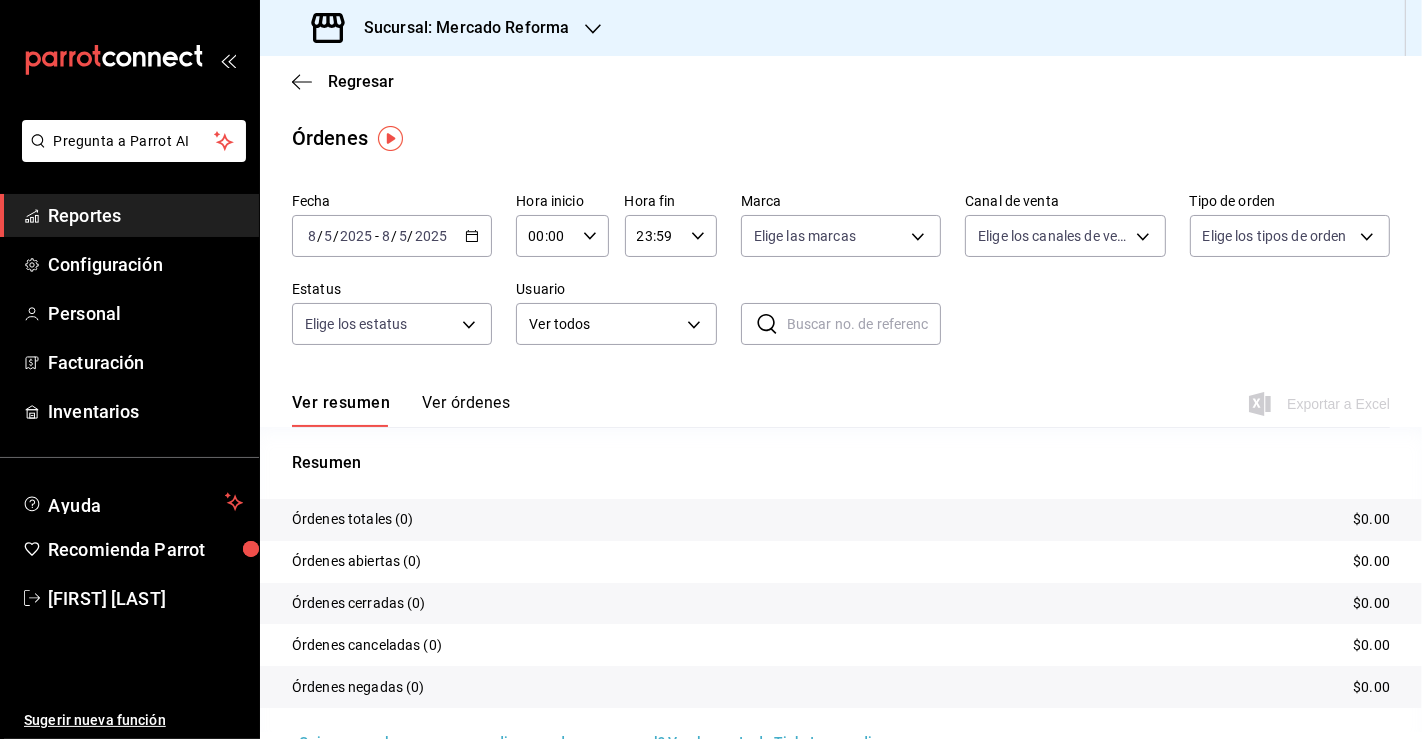 click 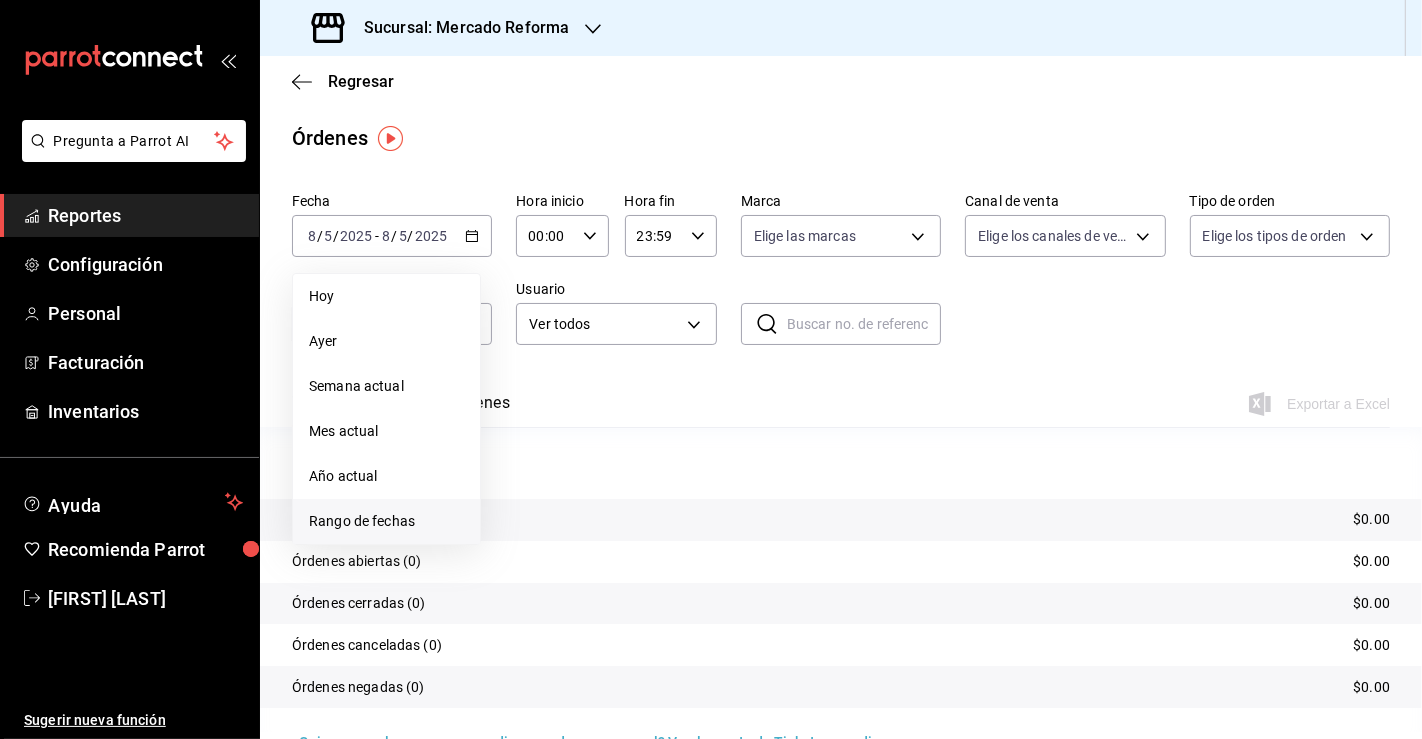 click on "Rango de fechas" at bounding box center (386, 521) 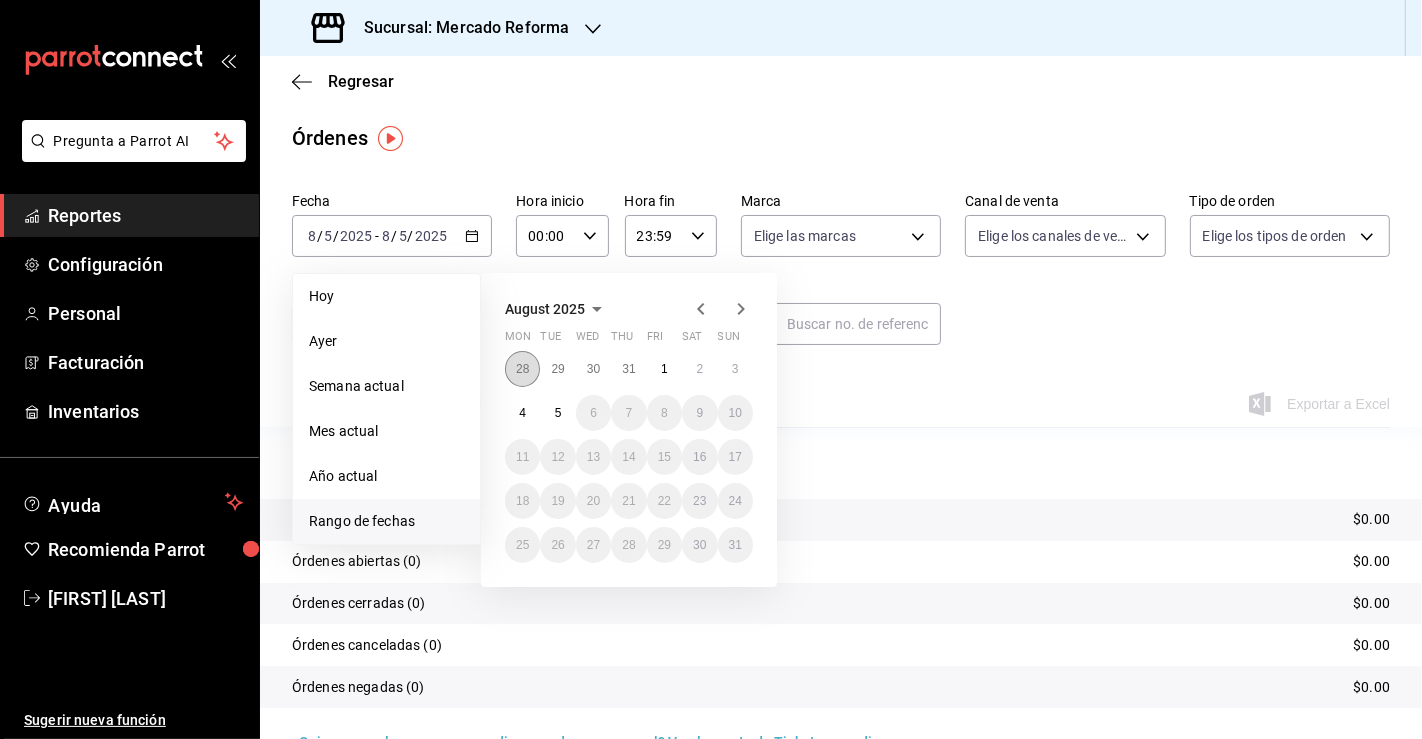click on "28" at bounding box center [522, 369] 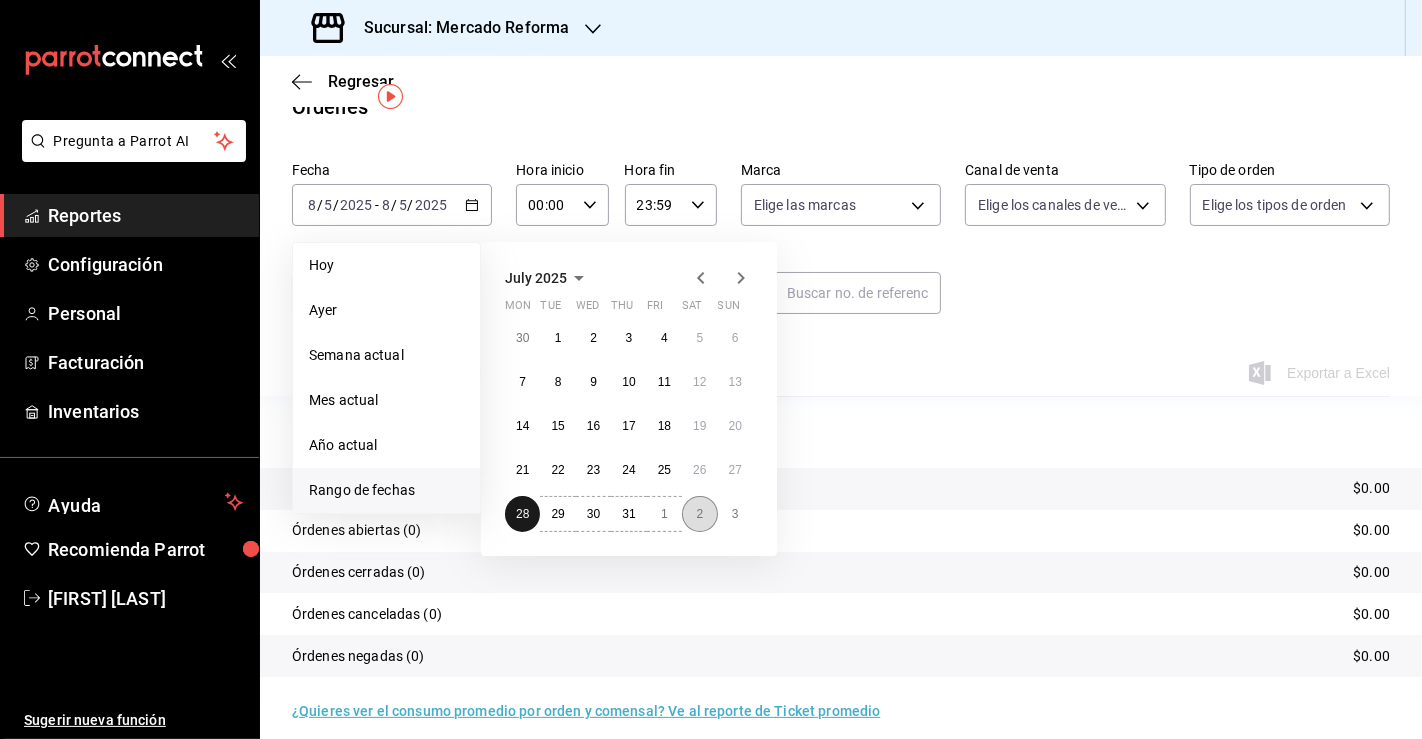 scroll, scrollTop: 45, scrollLeft: 0, axis: vertical 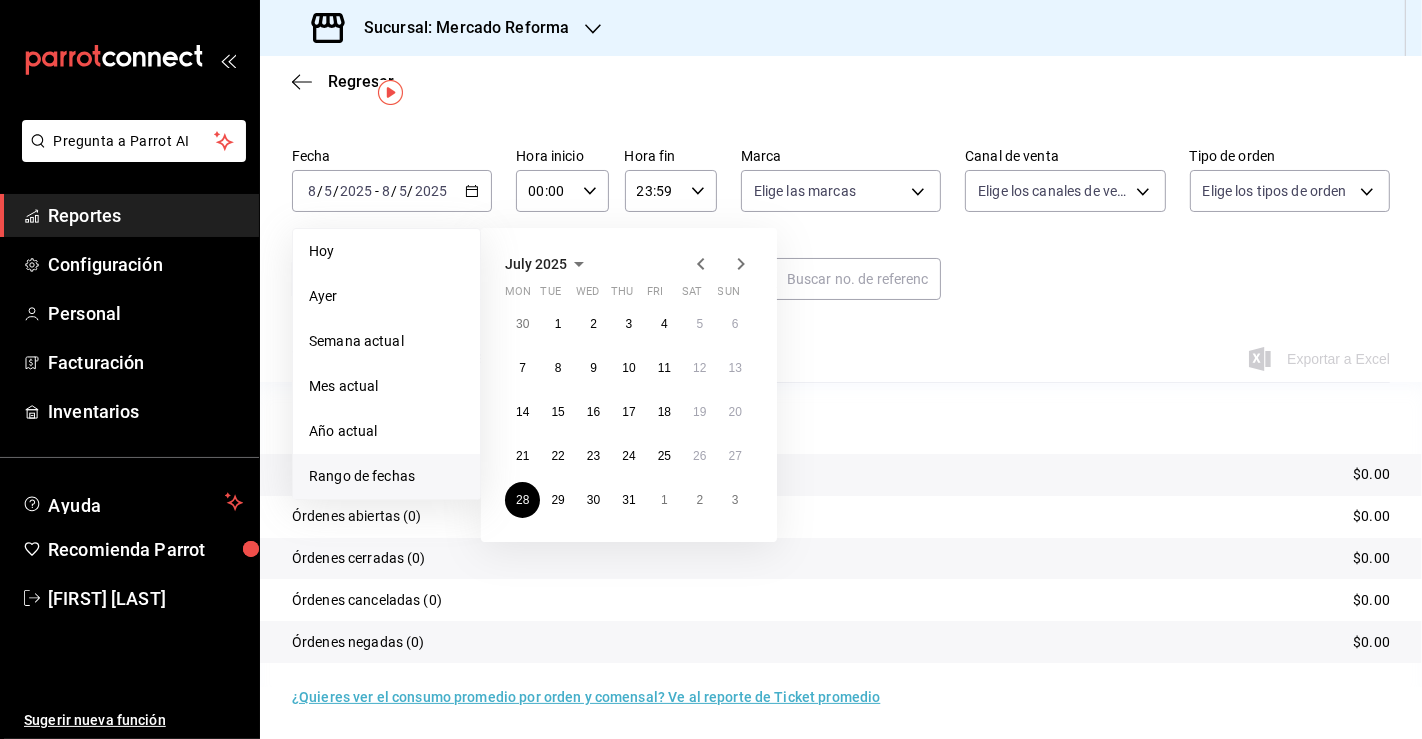 click 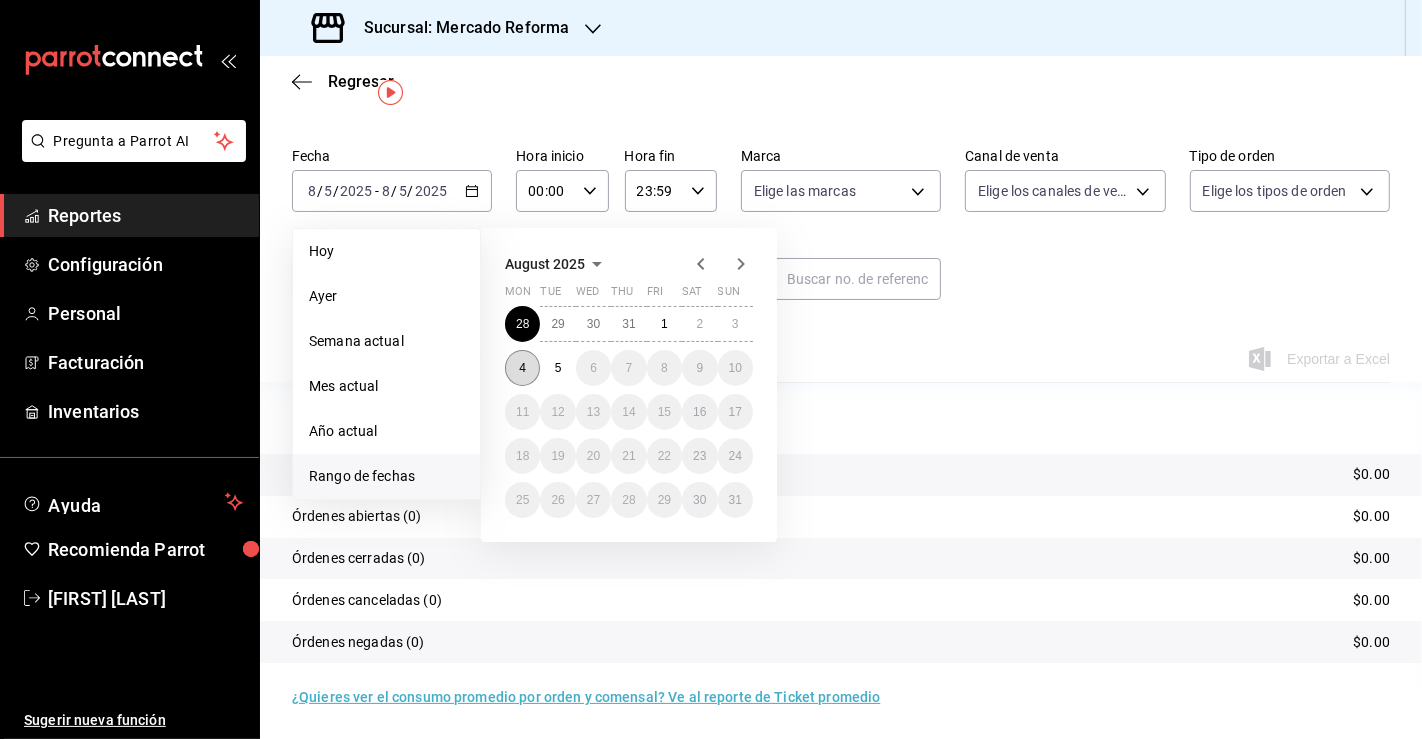 click on "4" at bounding box center (522, 368) 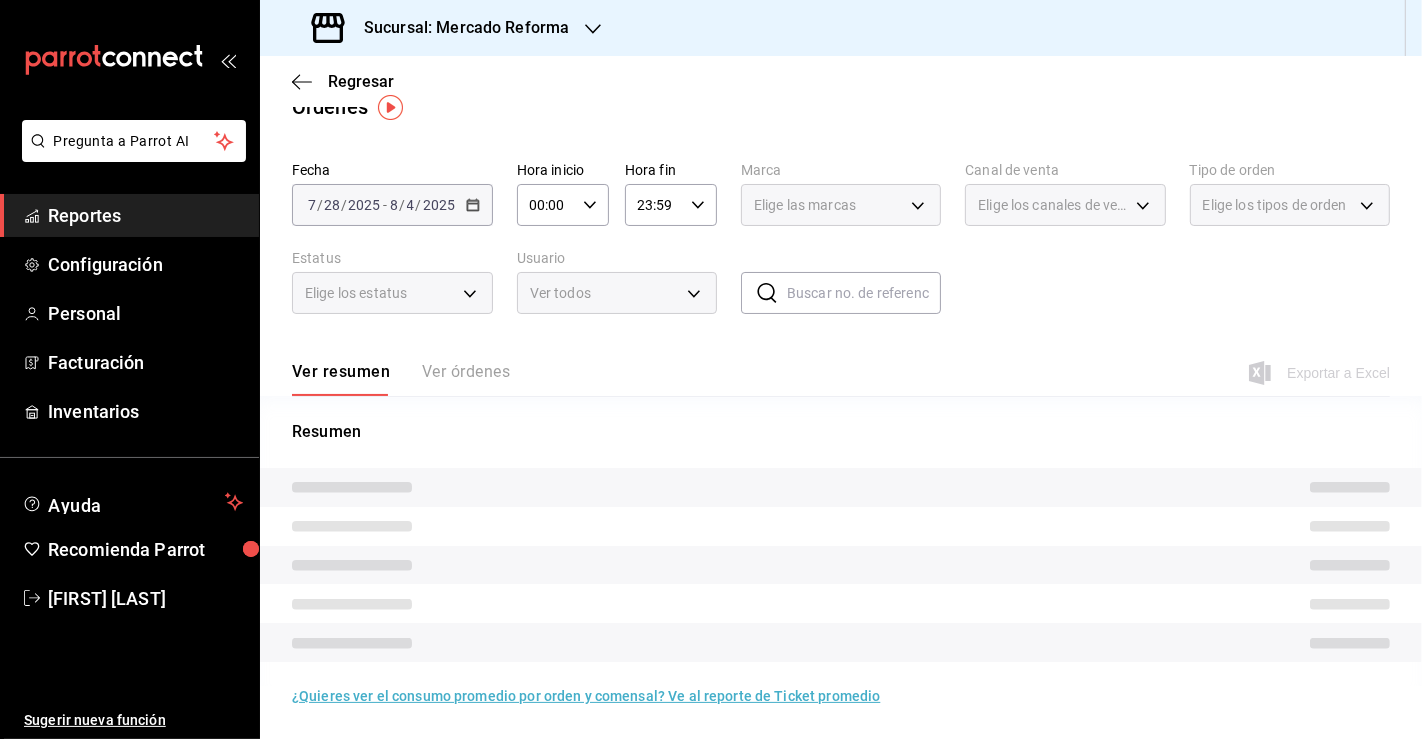 scroll, scrollTop: 31, scrollLeft: 0, axis: vertical 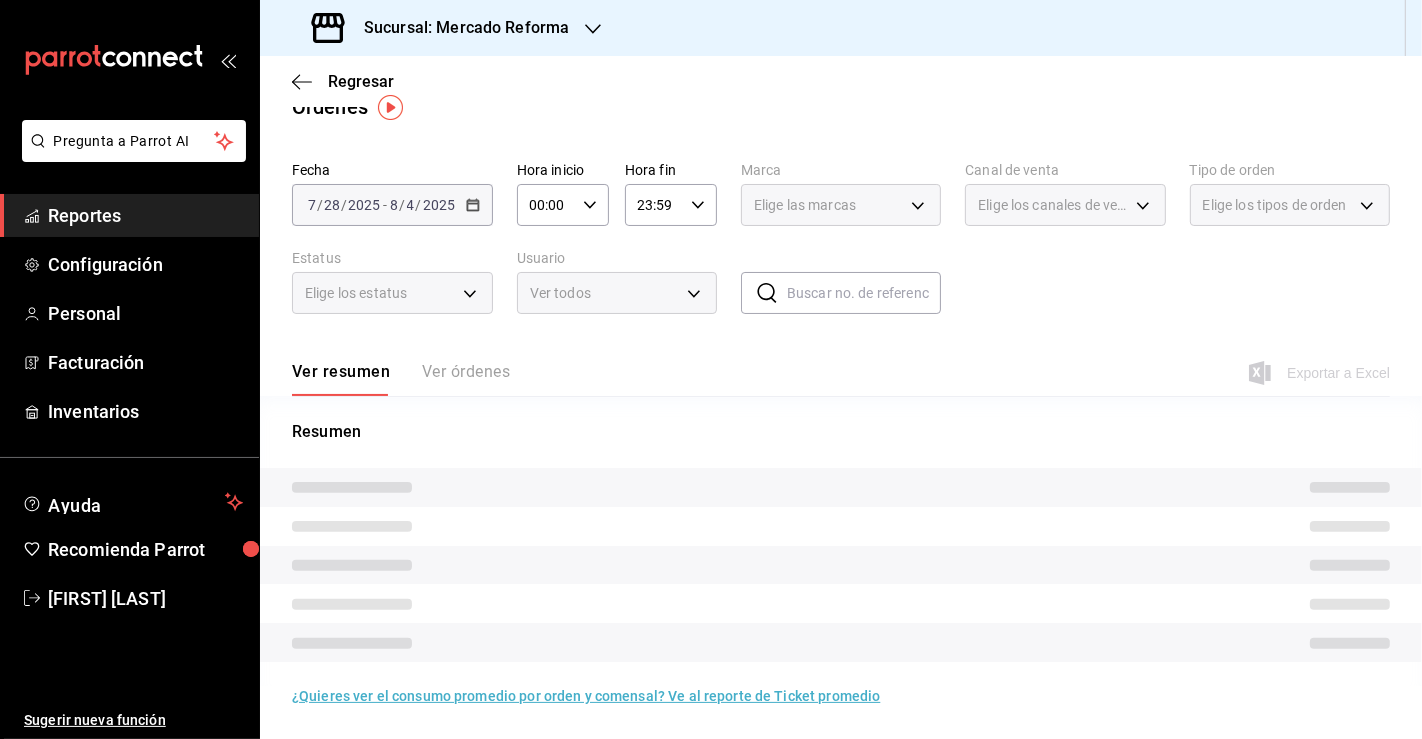 click on "00:00" at bounding box center [546, 205] 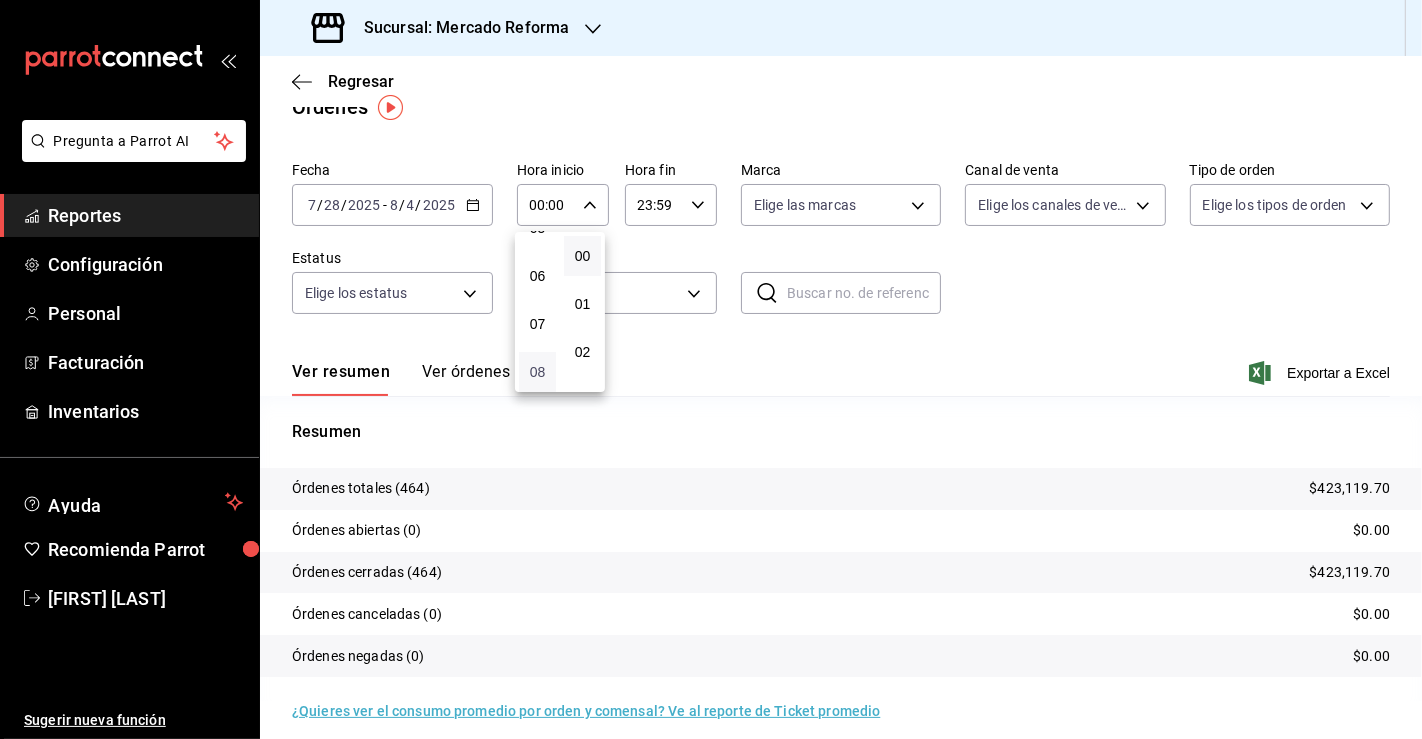 scroll, scrollTop: 222, scrollLeft: 0, axis: vertical 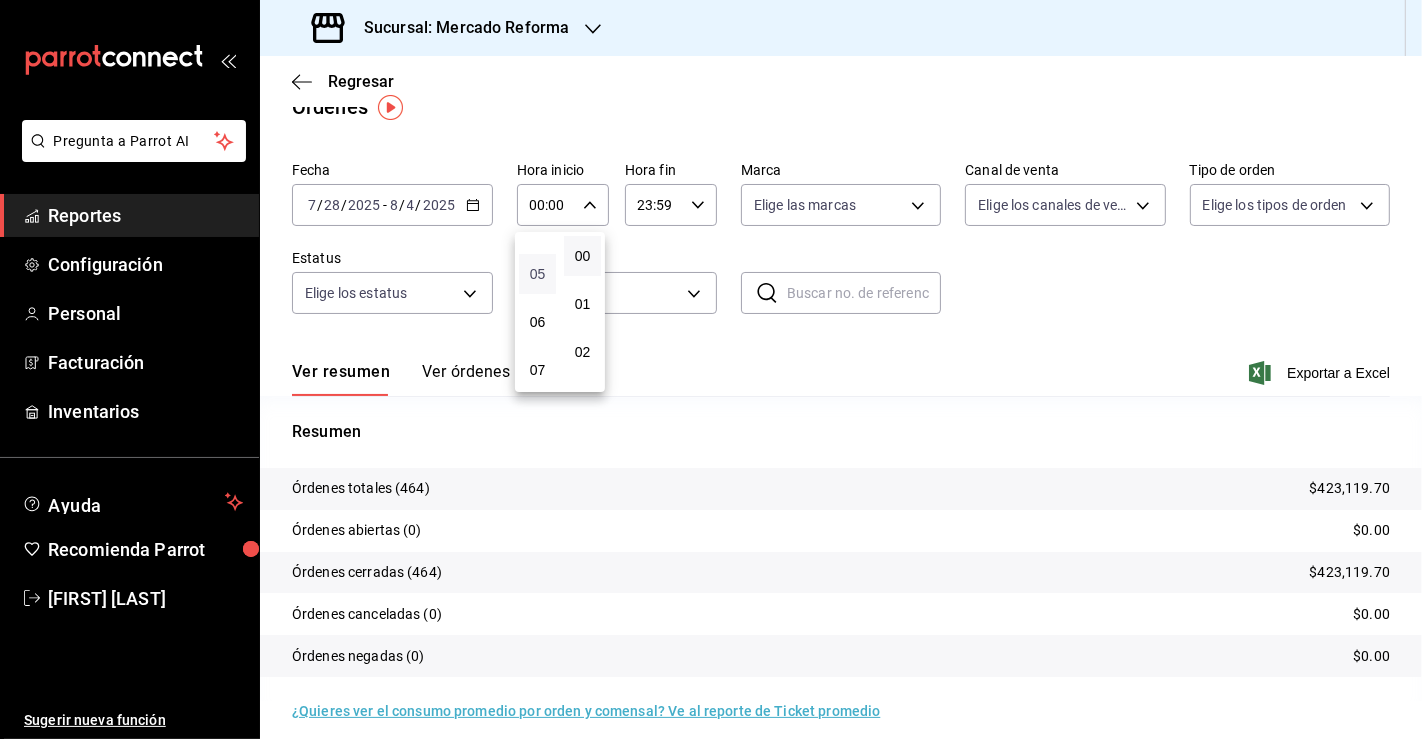 click on "05" at bounding box center (537, 274) 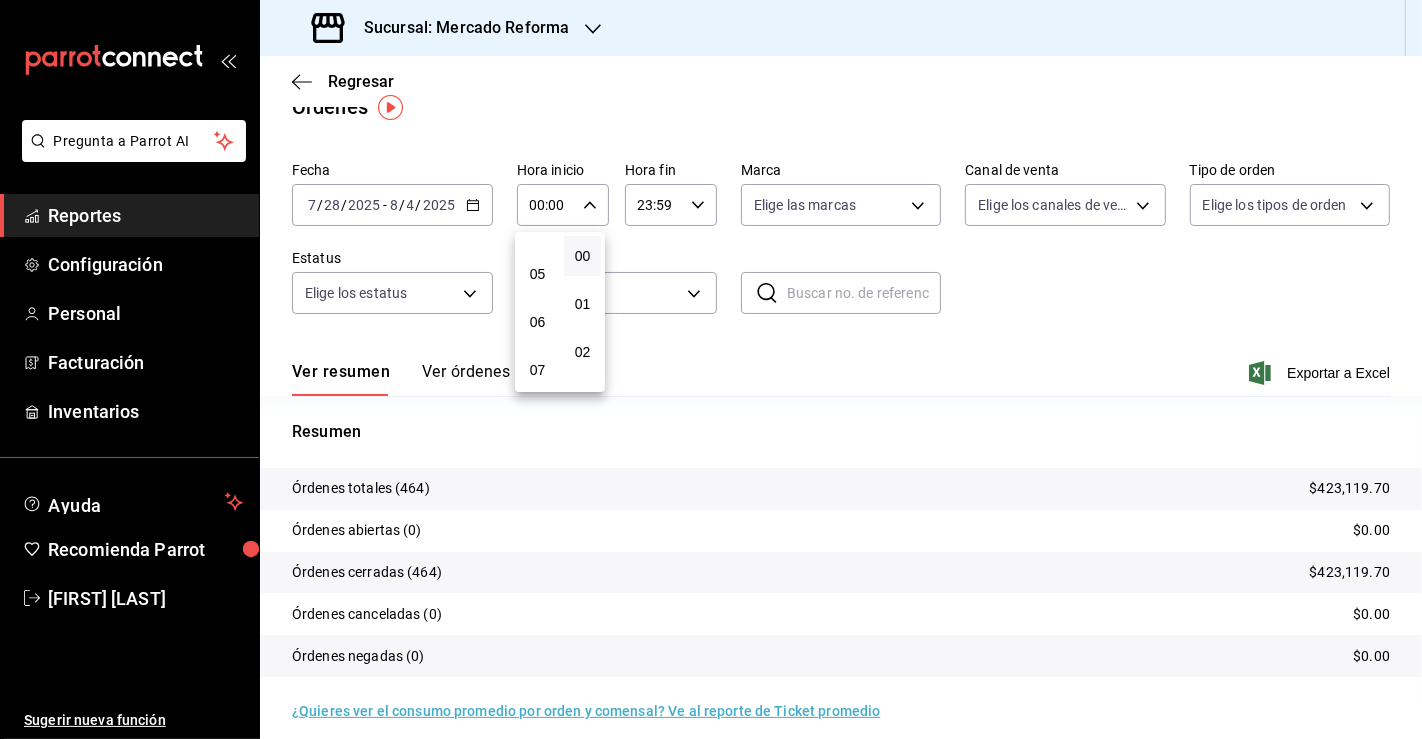 type on "05:00" 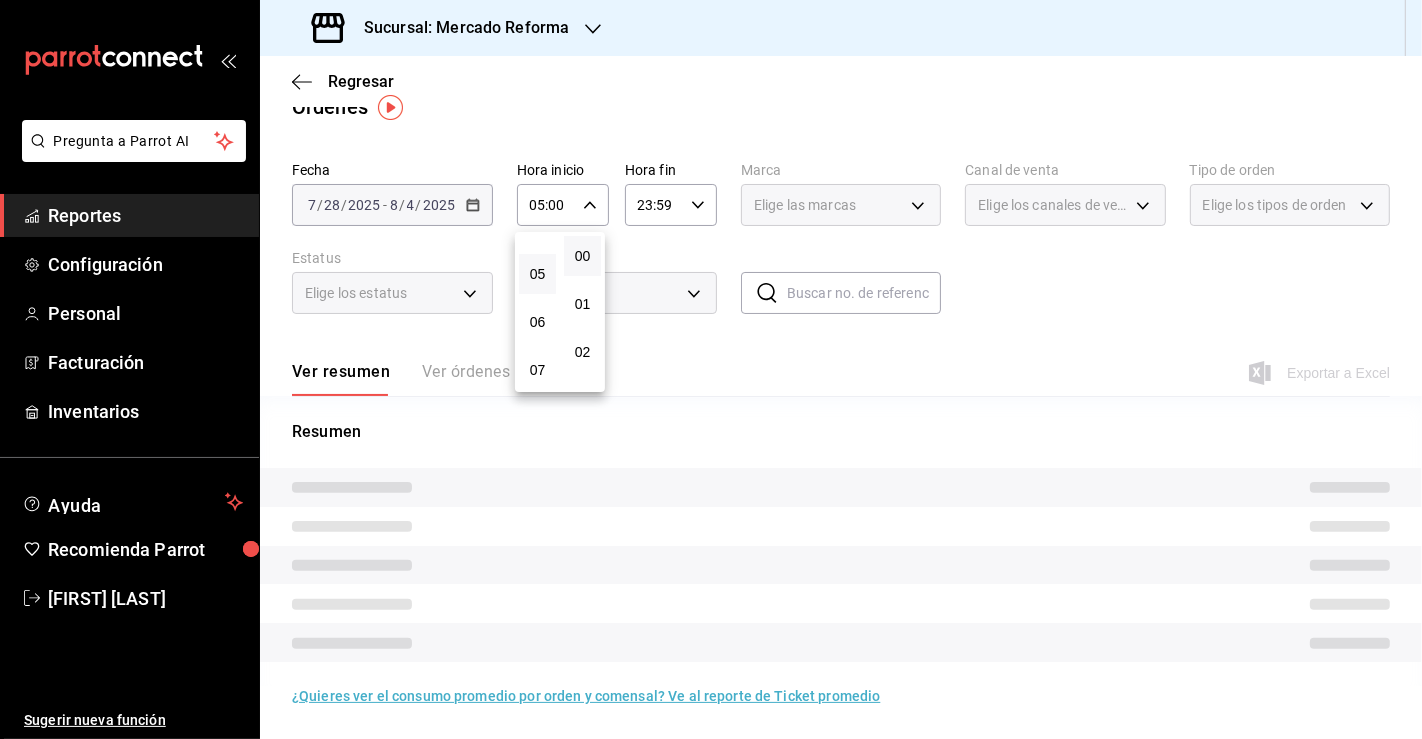 click at bounding box center [711, 369] 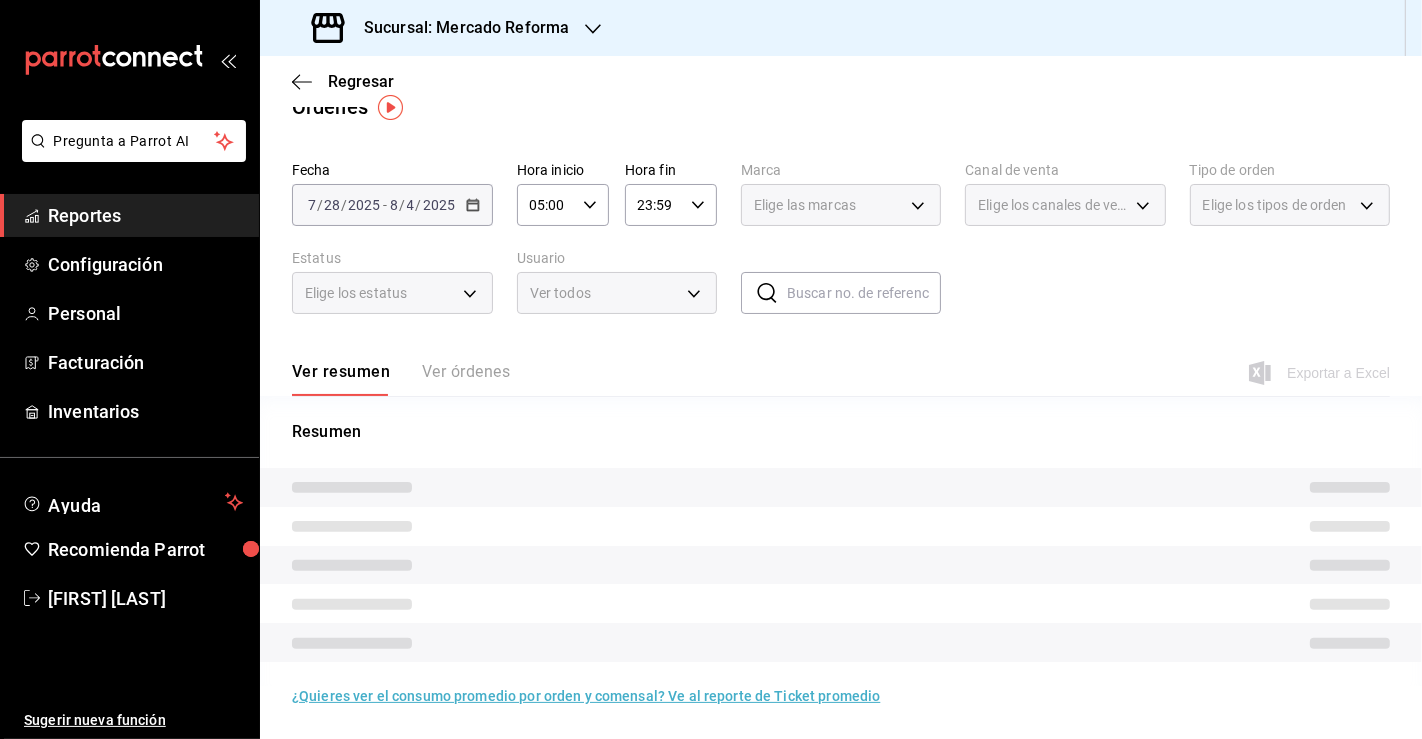 click 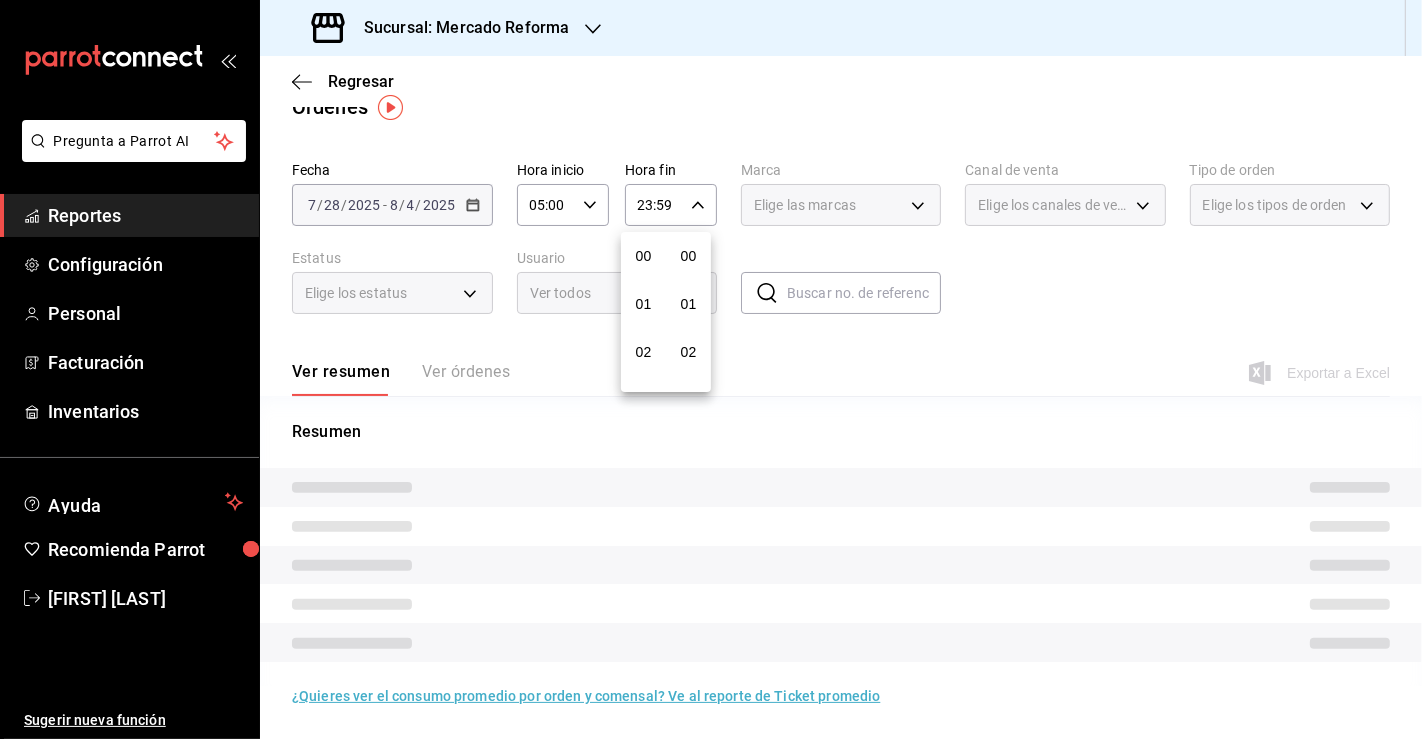 scroll, scrollTop: 998, scrollLeft: 0, axis: vertical 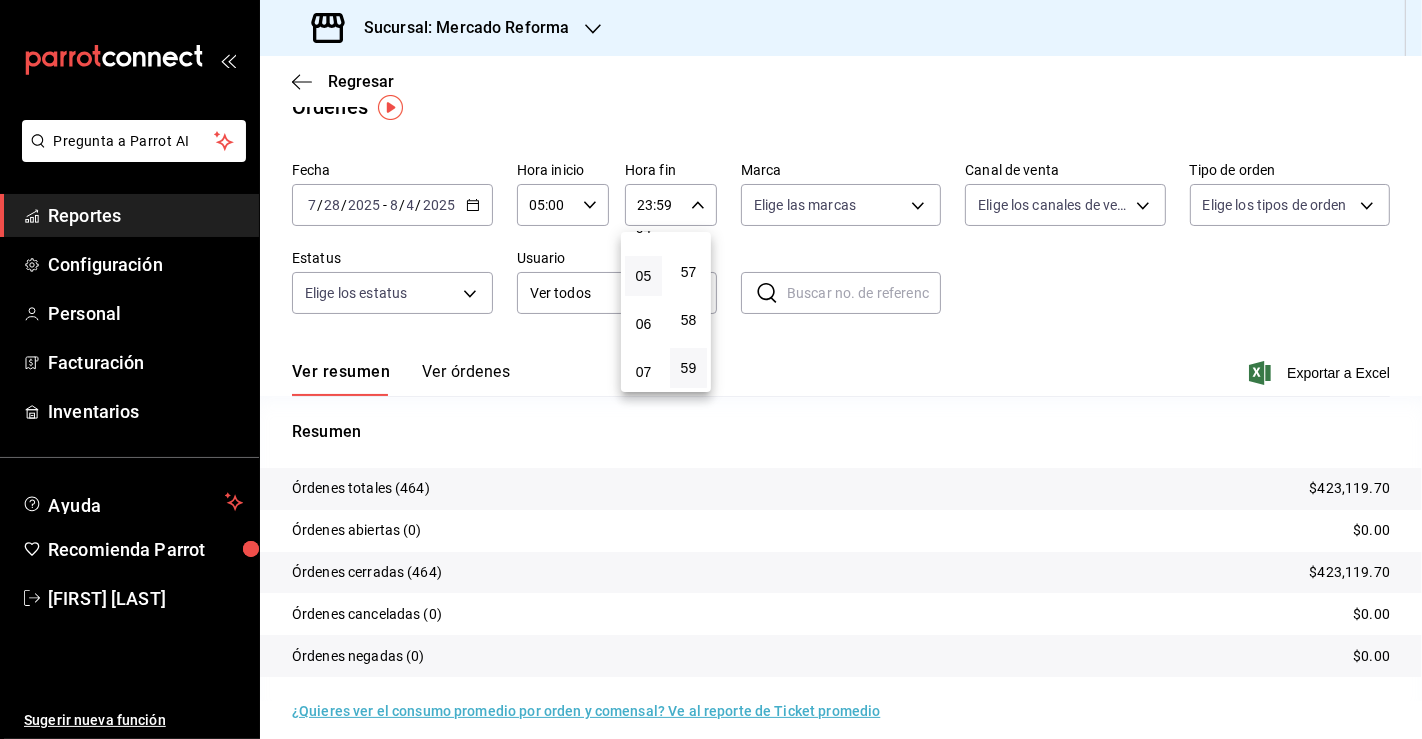 click on "05" at bounding box center [643, 276] 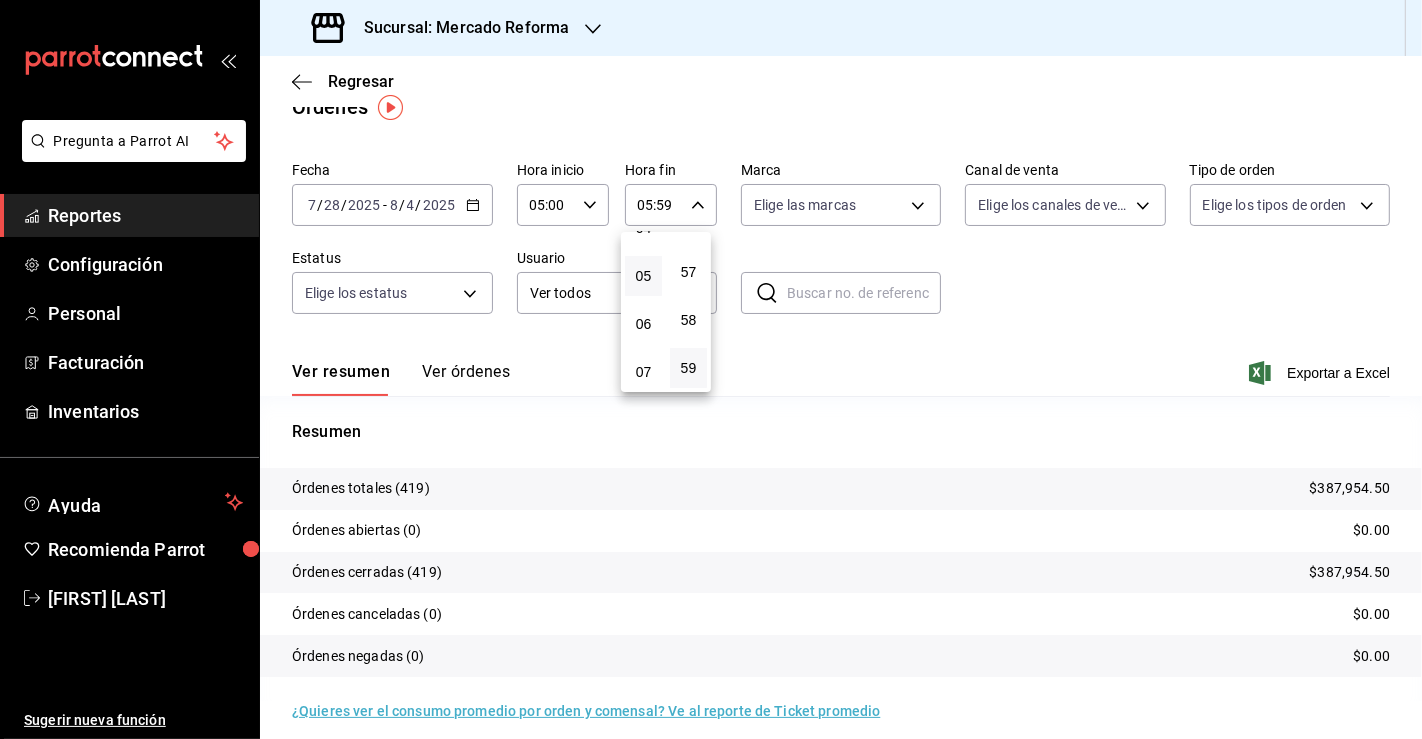 click at bounding box center [711, 369] 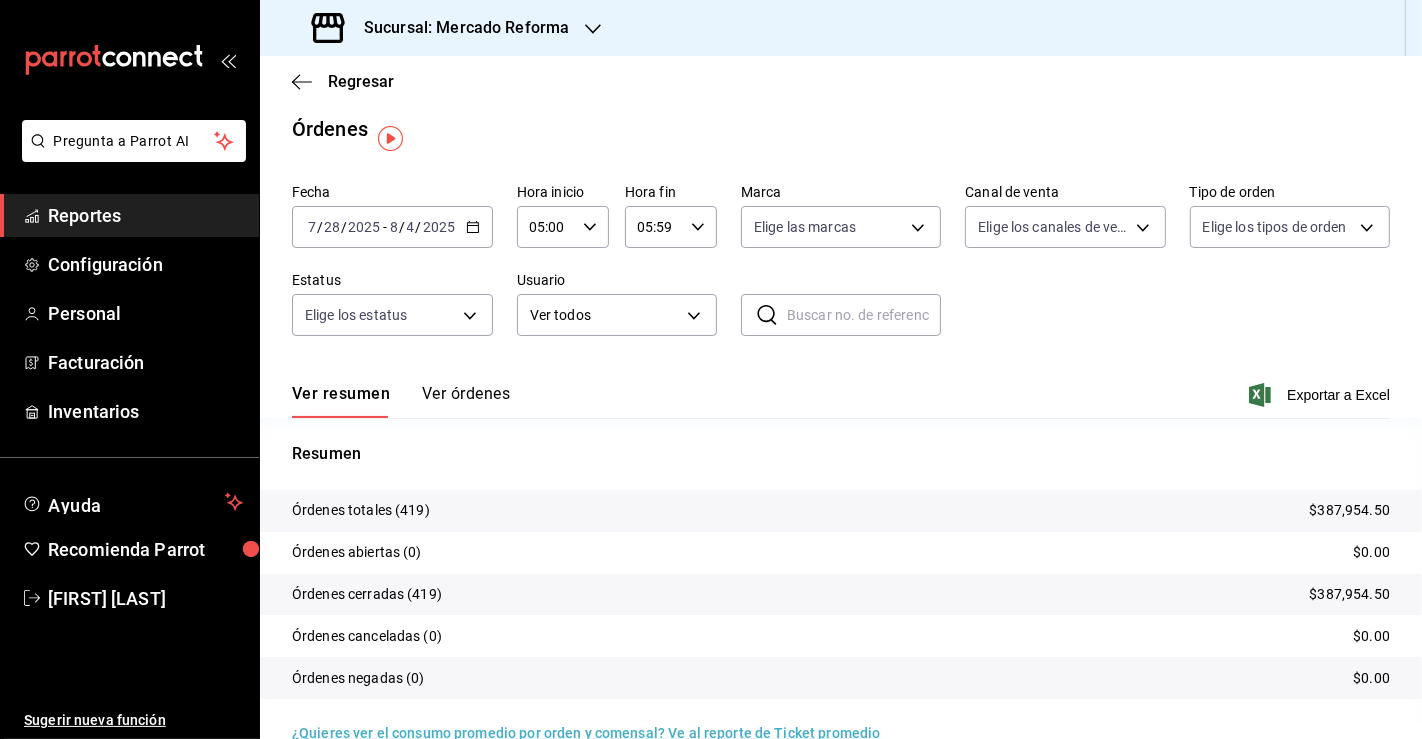 scroll, scrollTop: 0, scrollLeft: 0, axis: both 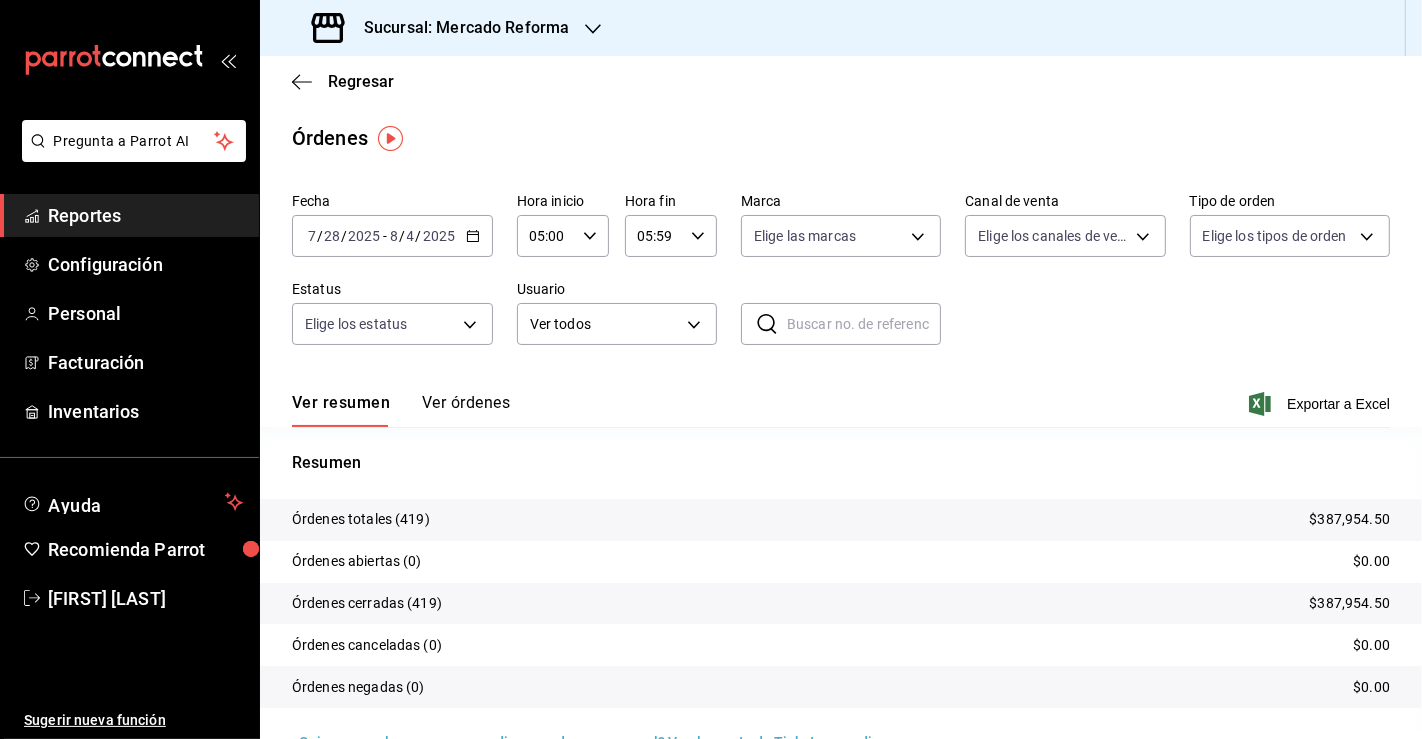 click on "Sucursal: Mercado Reforma" at bounding box center (458, 28) 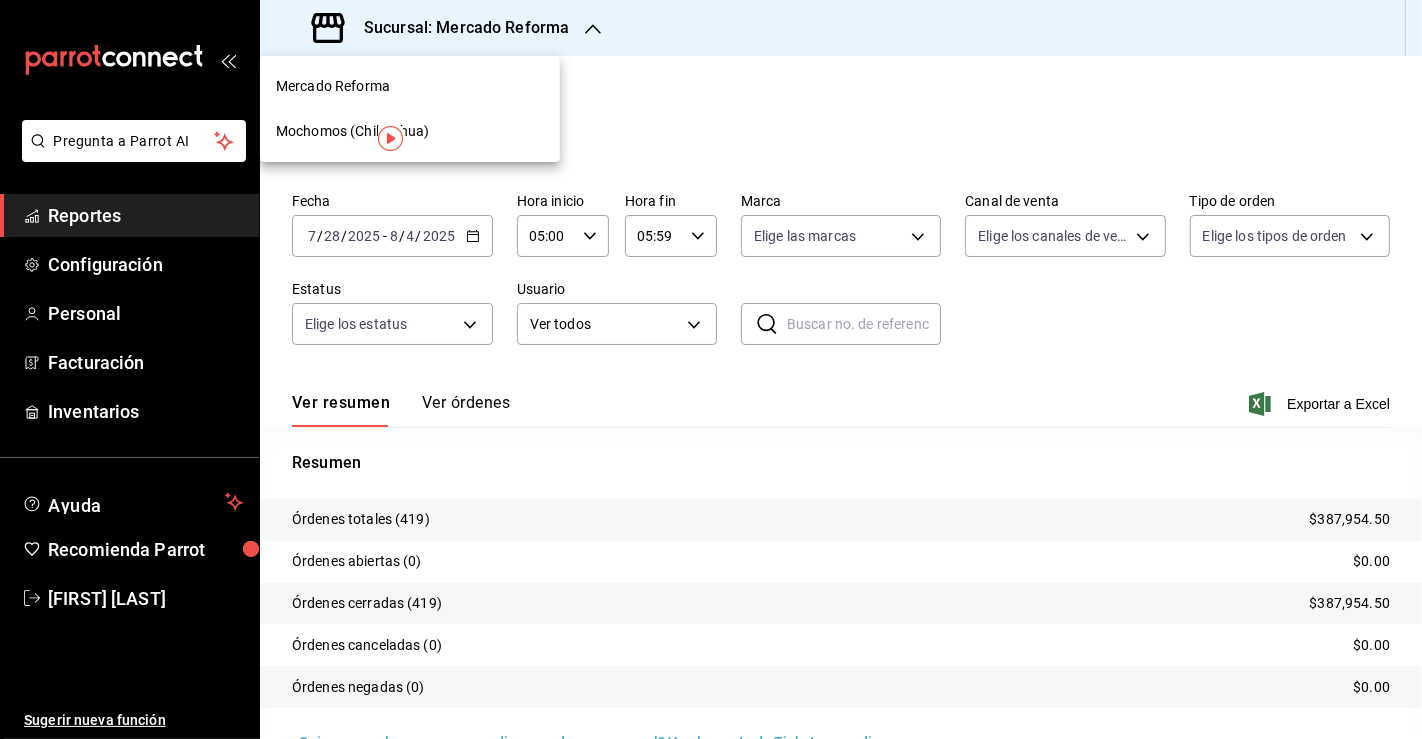 click on "Mochomos (Chihuahua)" at bounding box center (353, 131) 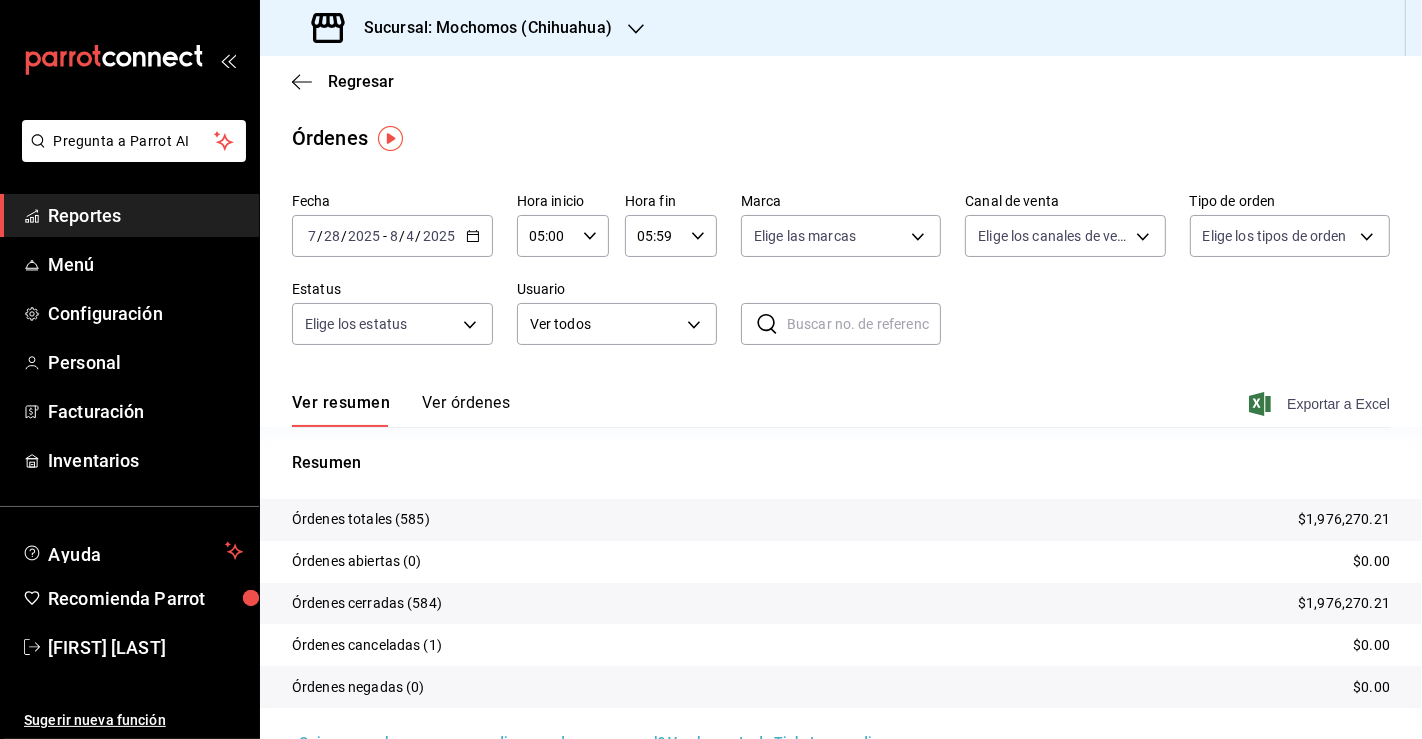click on "Exportar a Excel" at bounding box center [1321, 404] 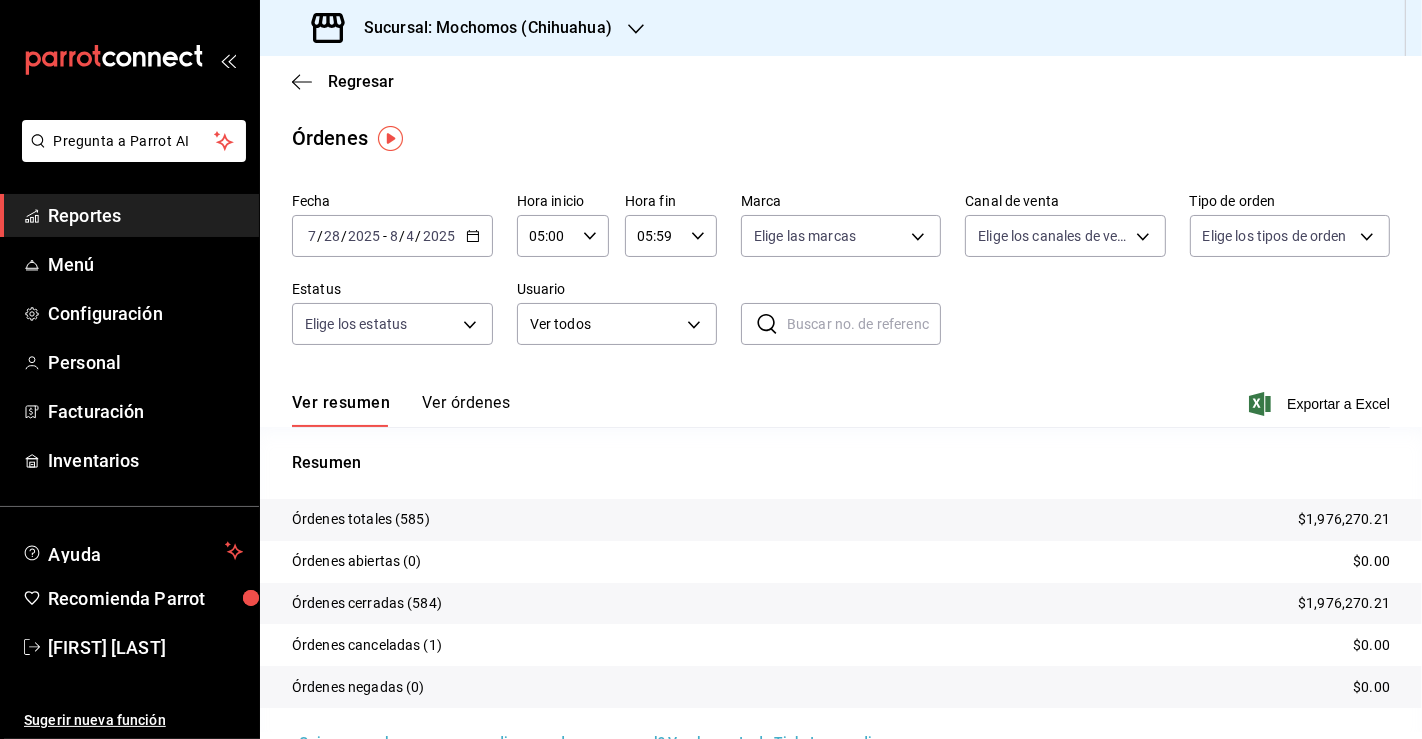 click on "Reportes" at bounding box center [145, 215] 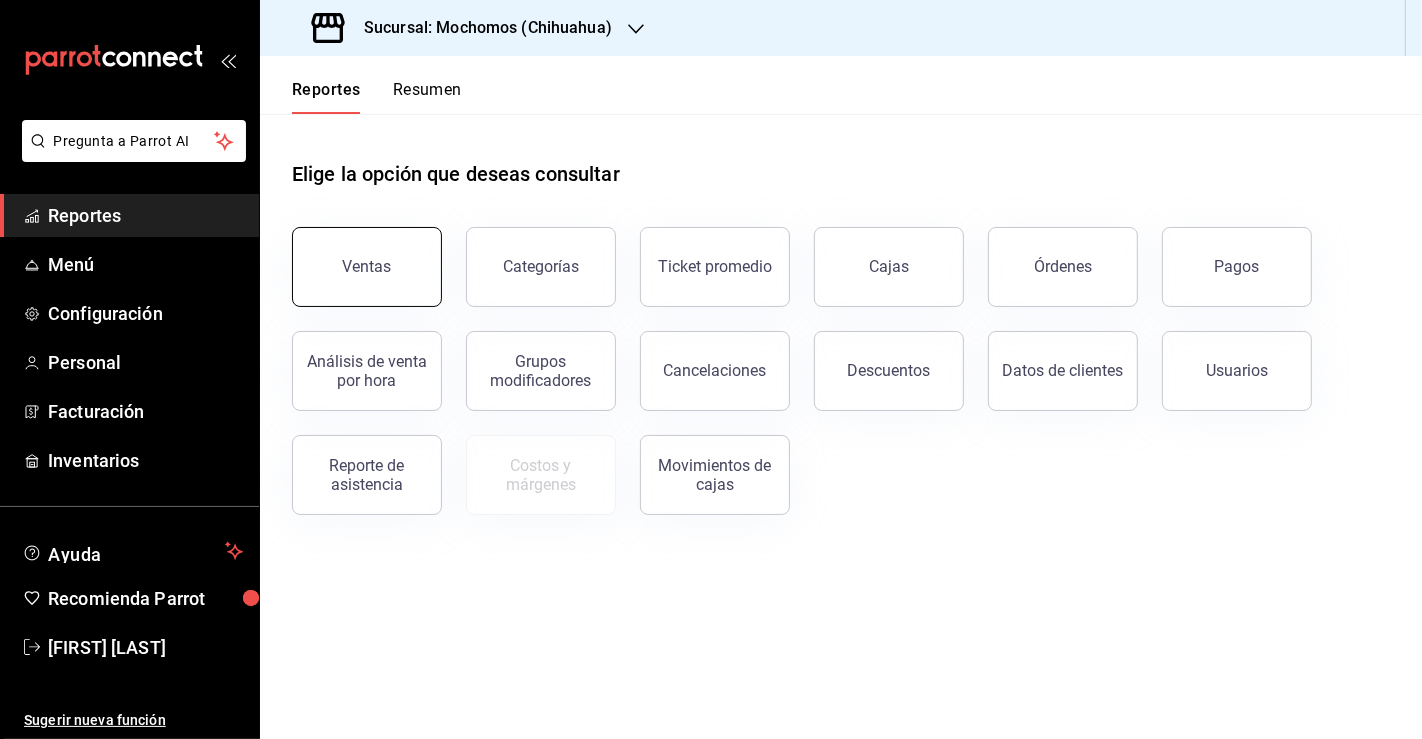 click on "Ventas" at bounding box center (367, 267) 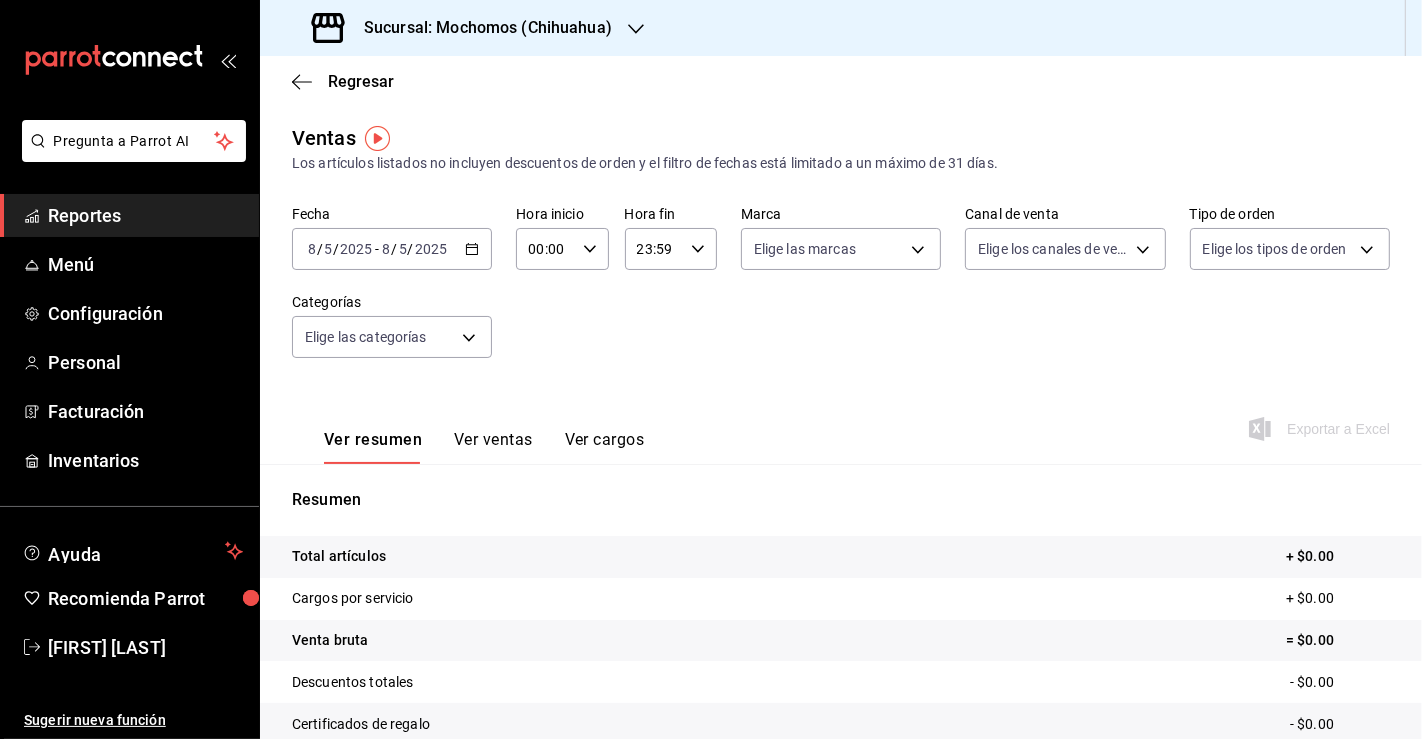 click 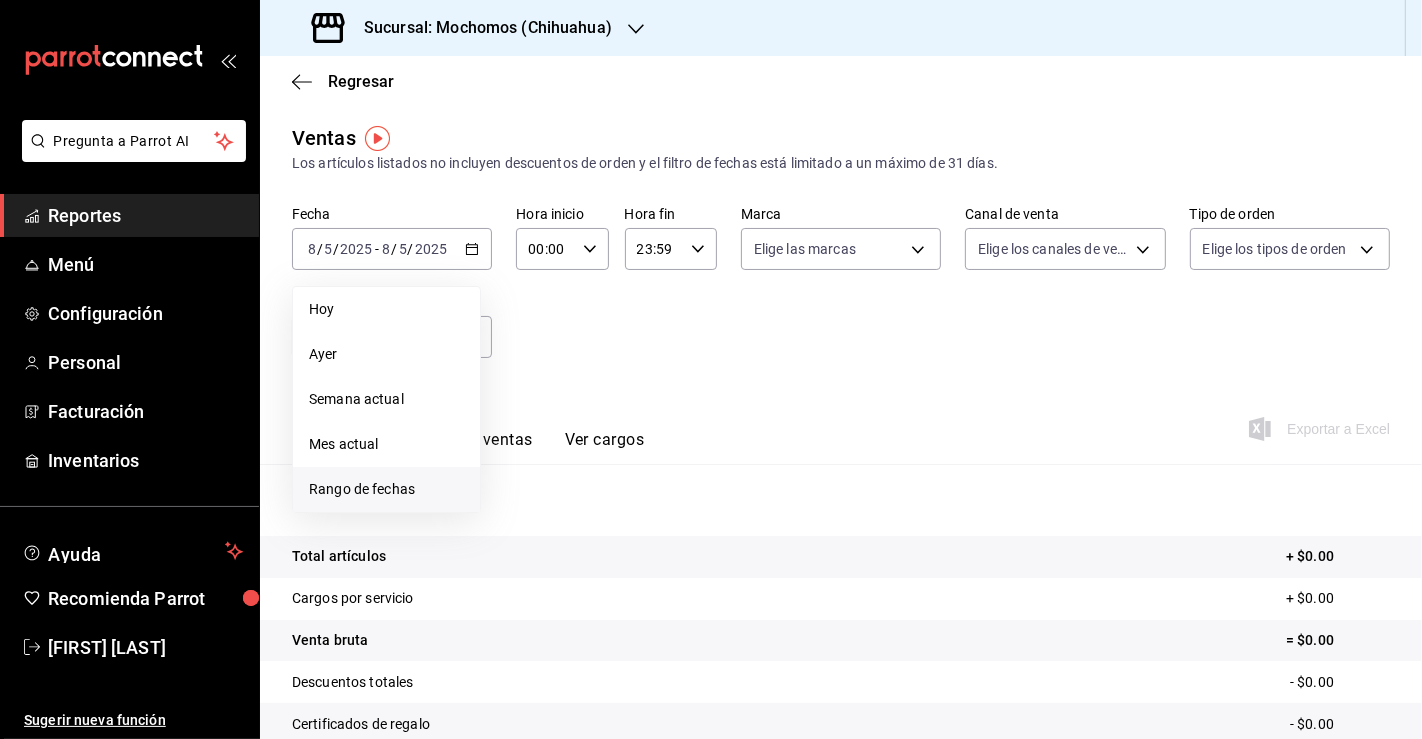 click on "Rango de fechas" at bounding box center (386, 489) 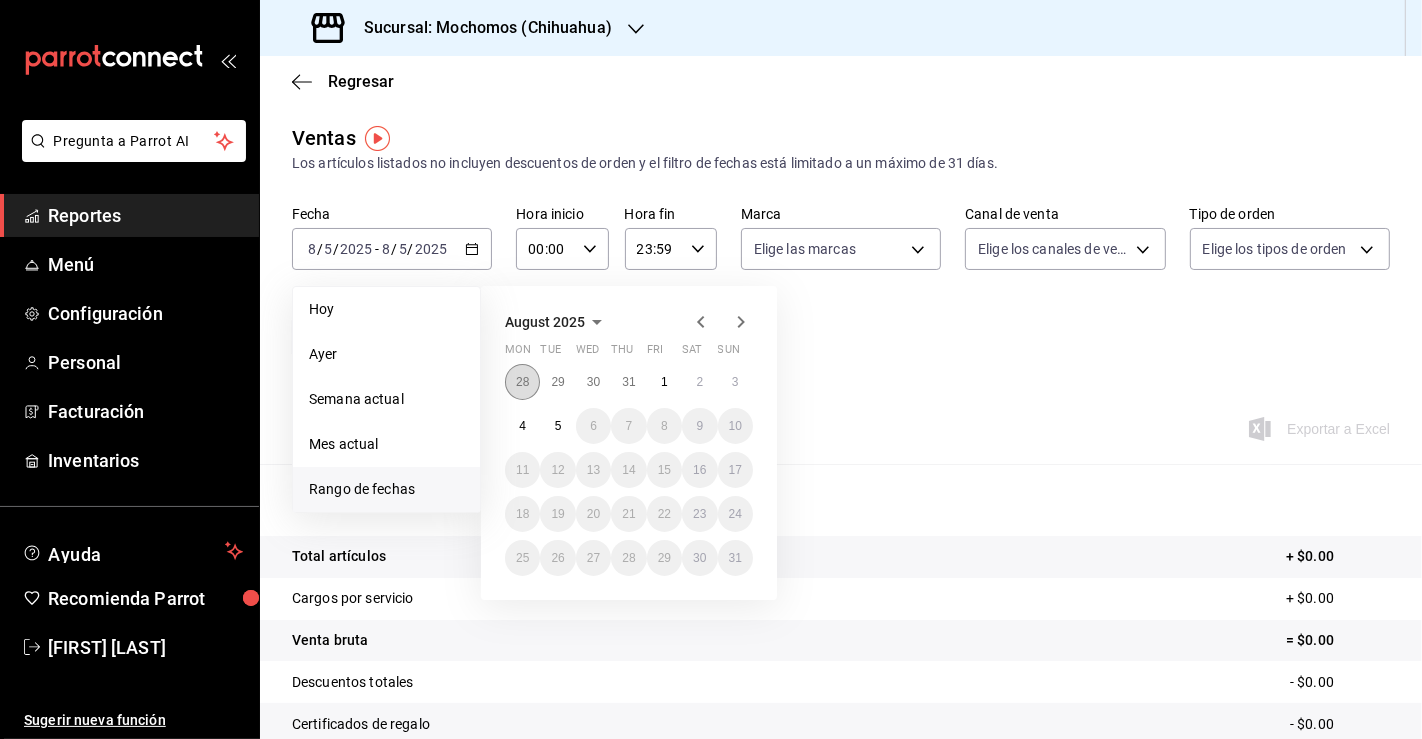 click on "28" at bounding box center [522, 382] 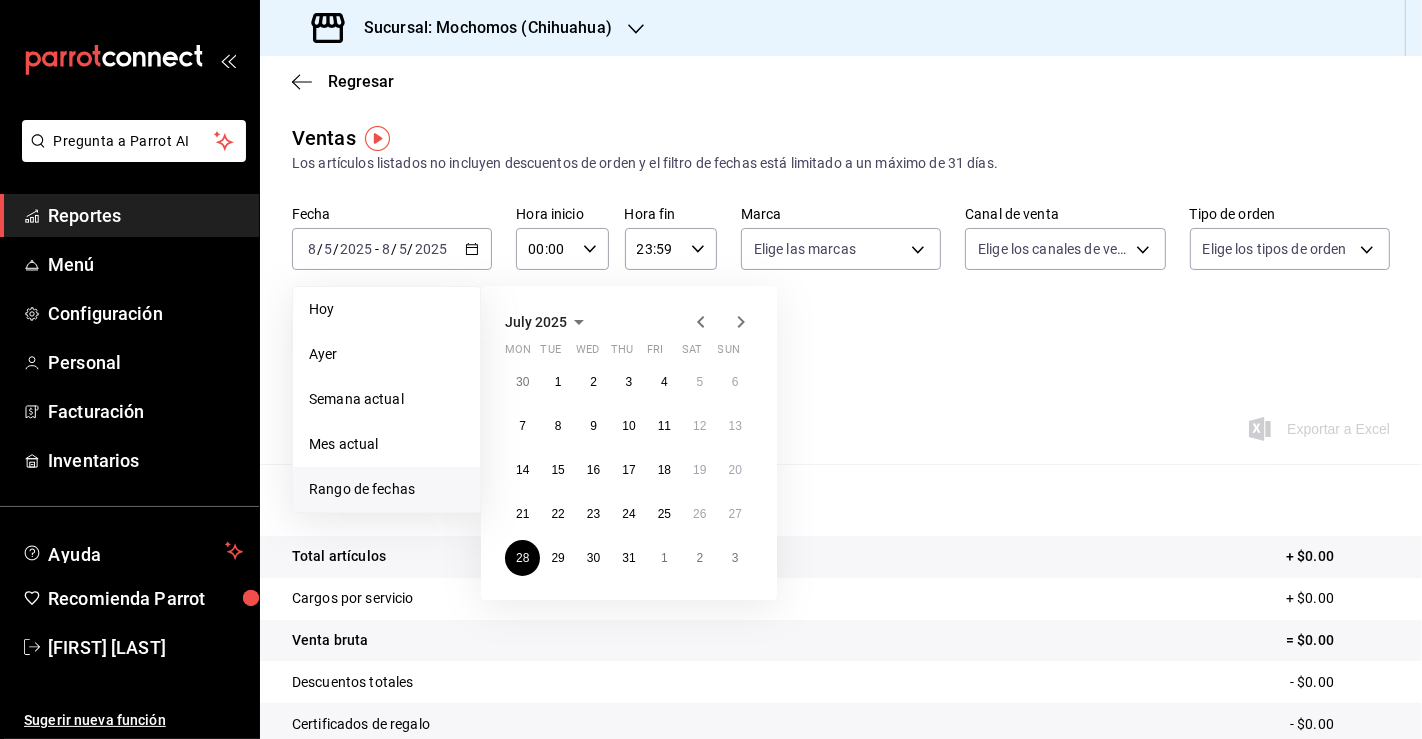 click 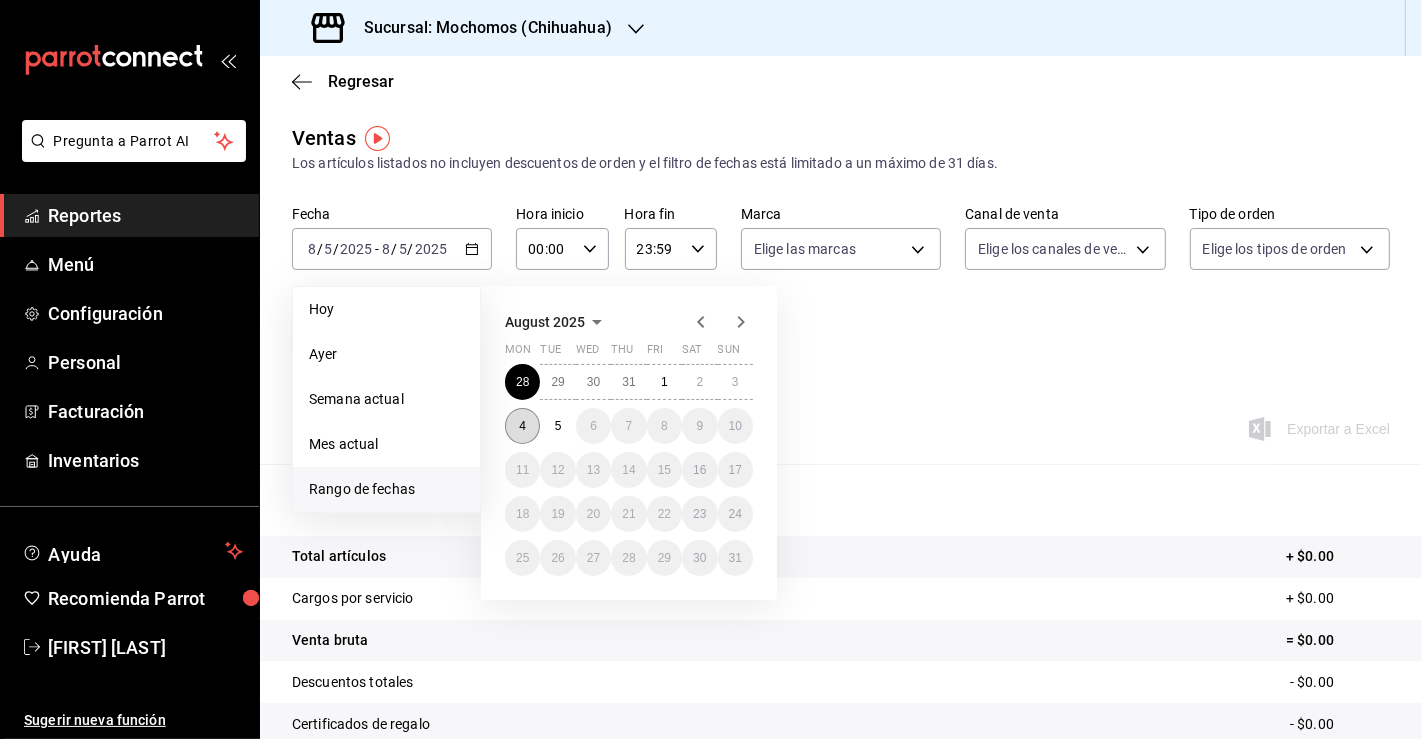 click on "4" at bounding box center [522, 426] 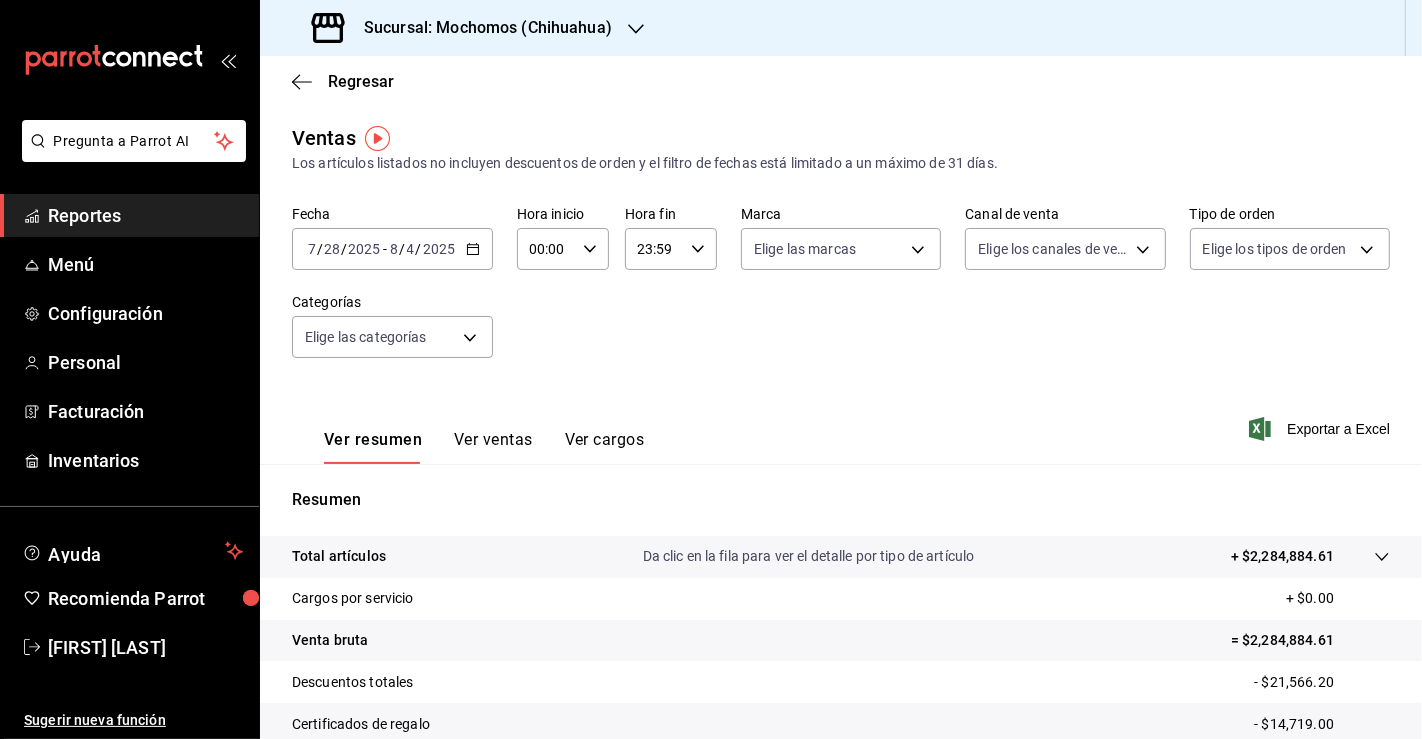 click on "00:00" at bounding box center (546, 249) 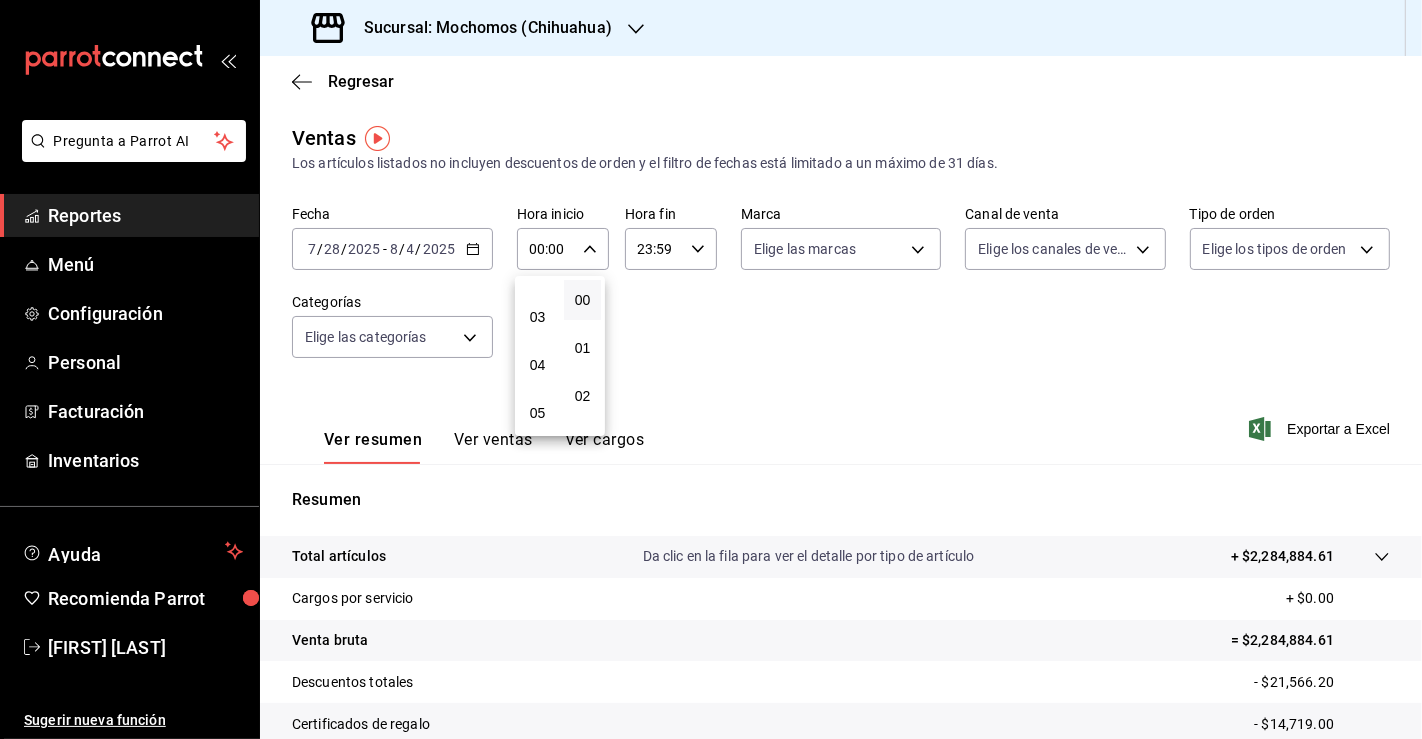 scroll, scrollTop: 111, scrollLeft: 0, axis: vertical 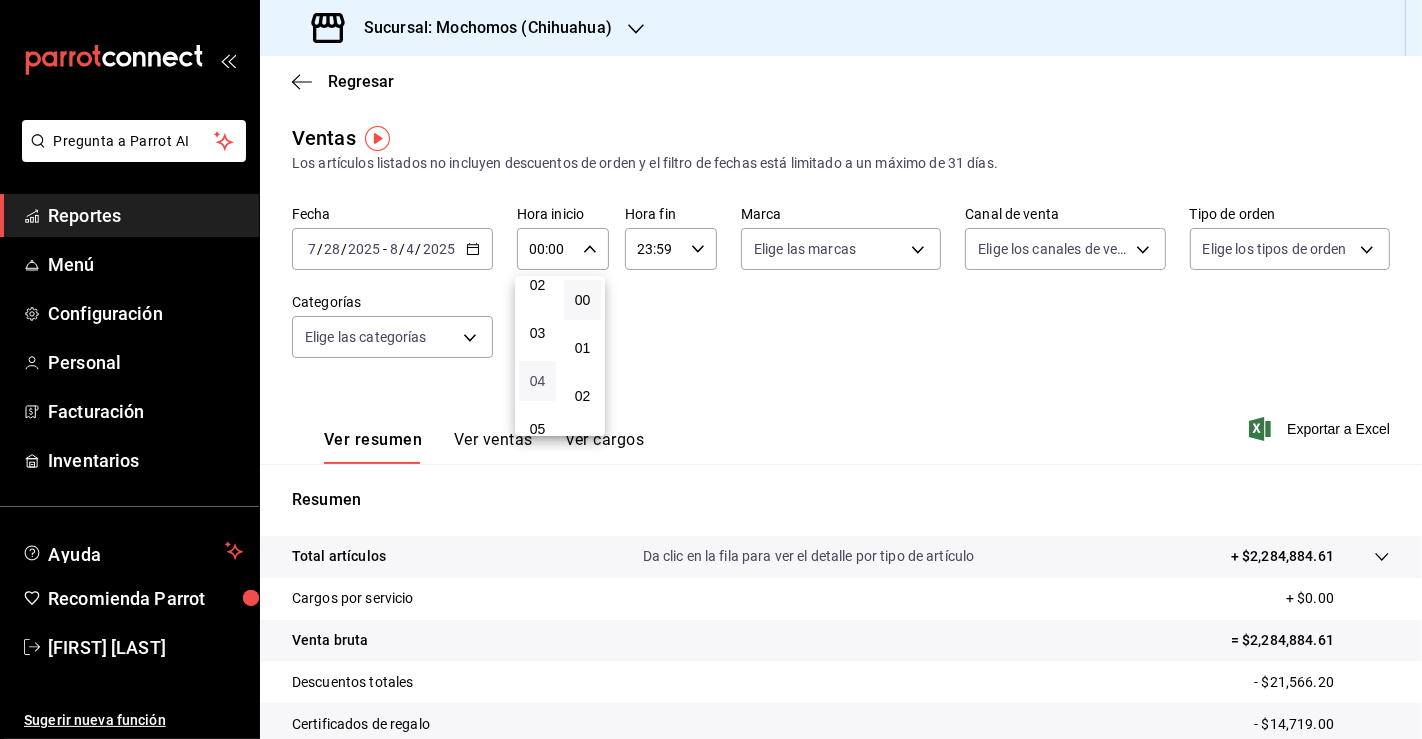 click on "04" at bounding box center [537, 381] 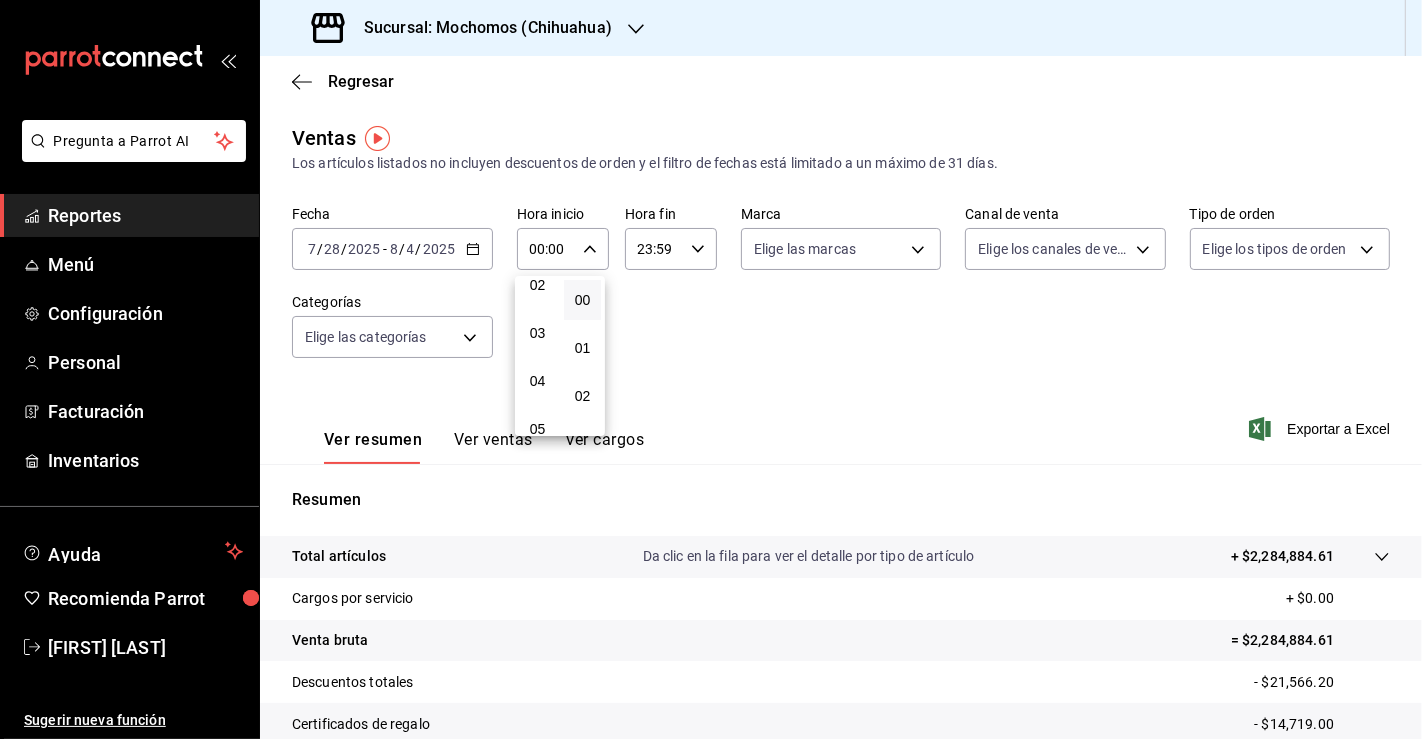 type on "04:00" 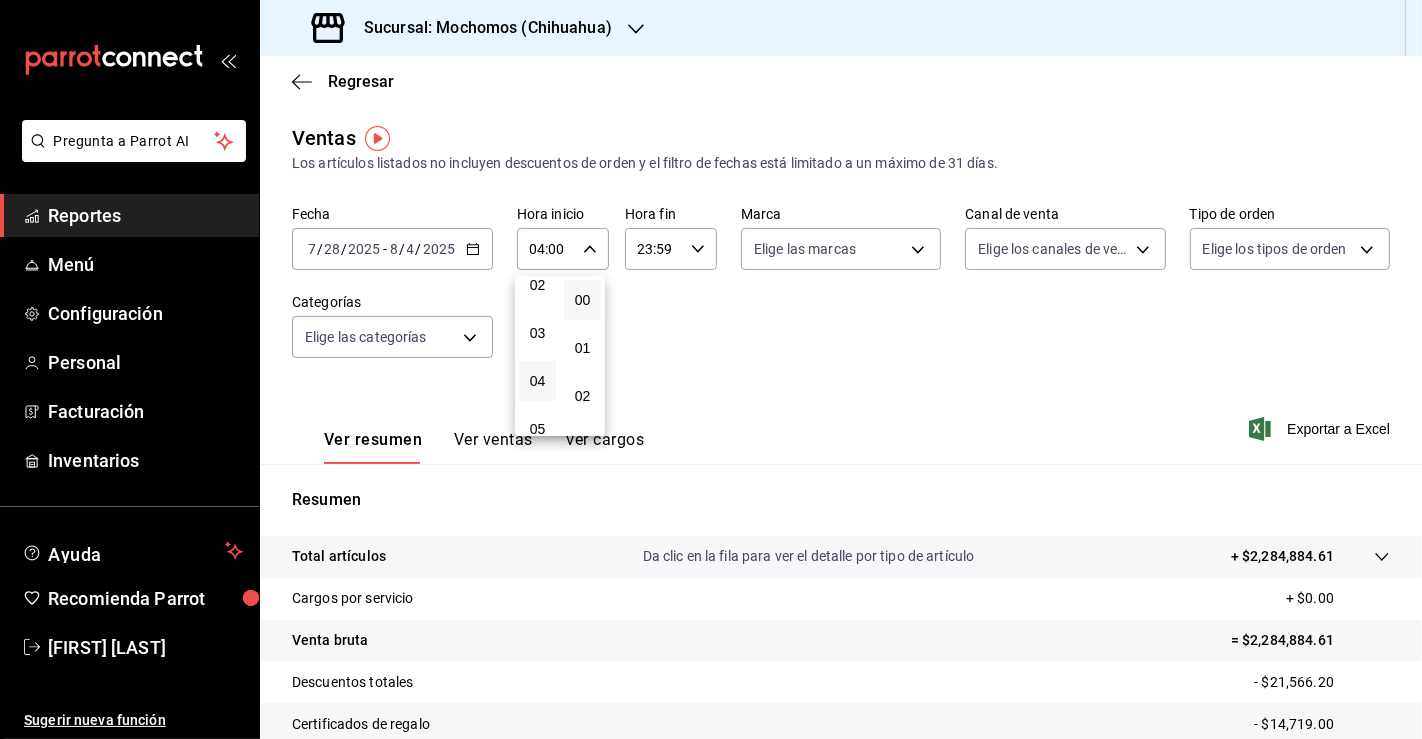 click at bounding box center (711, 369) 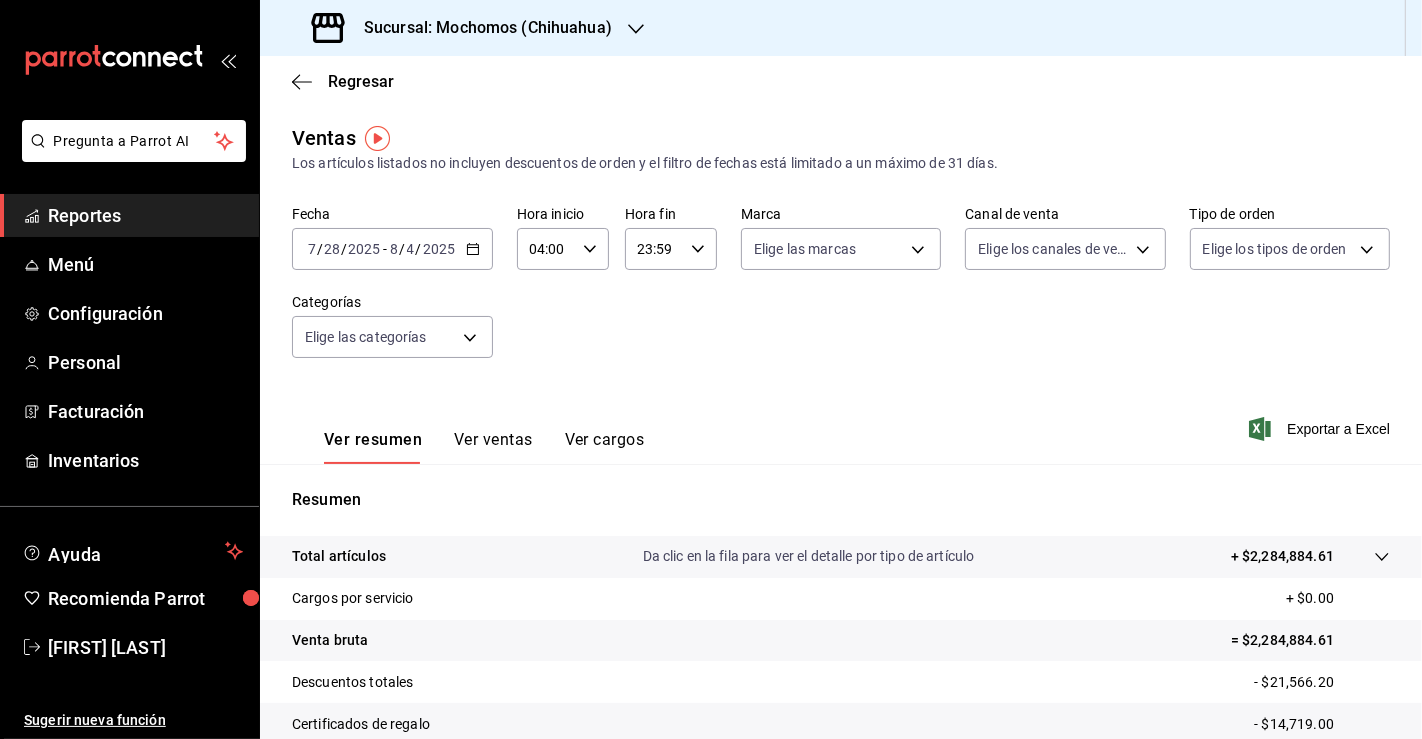 click 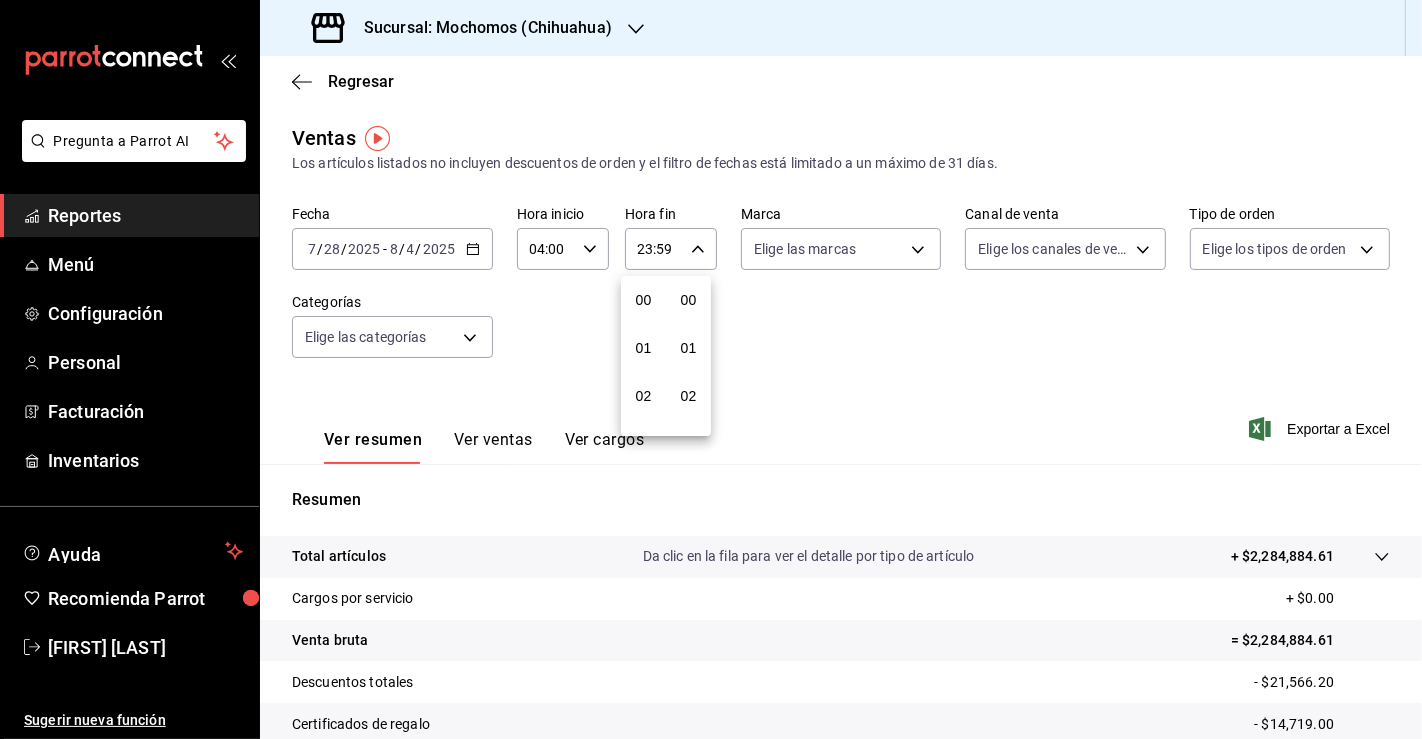 scroll, scrollTop: 998, scrollLeft: 0, axis: vertical 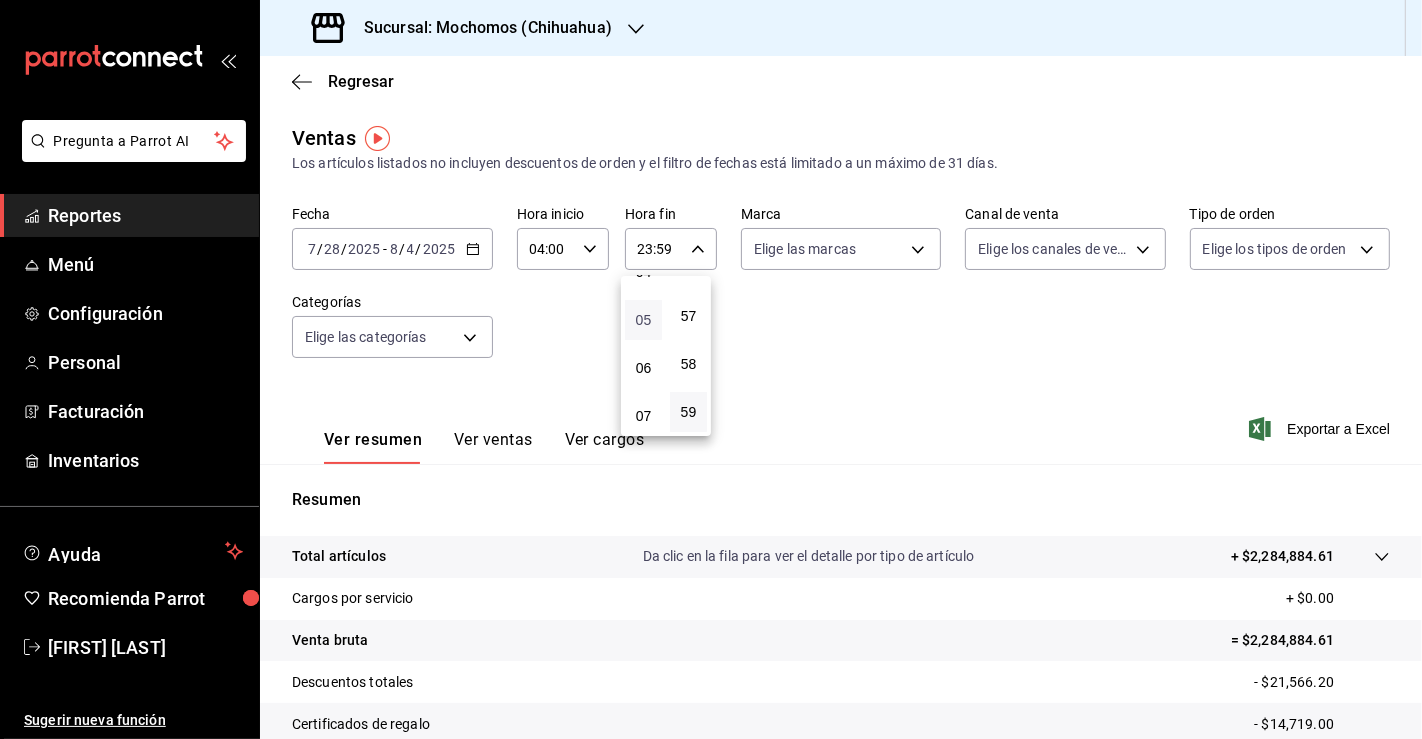 click on "05" at bounding box center (643, 320) 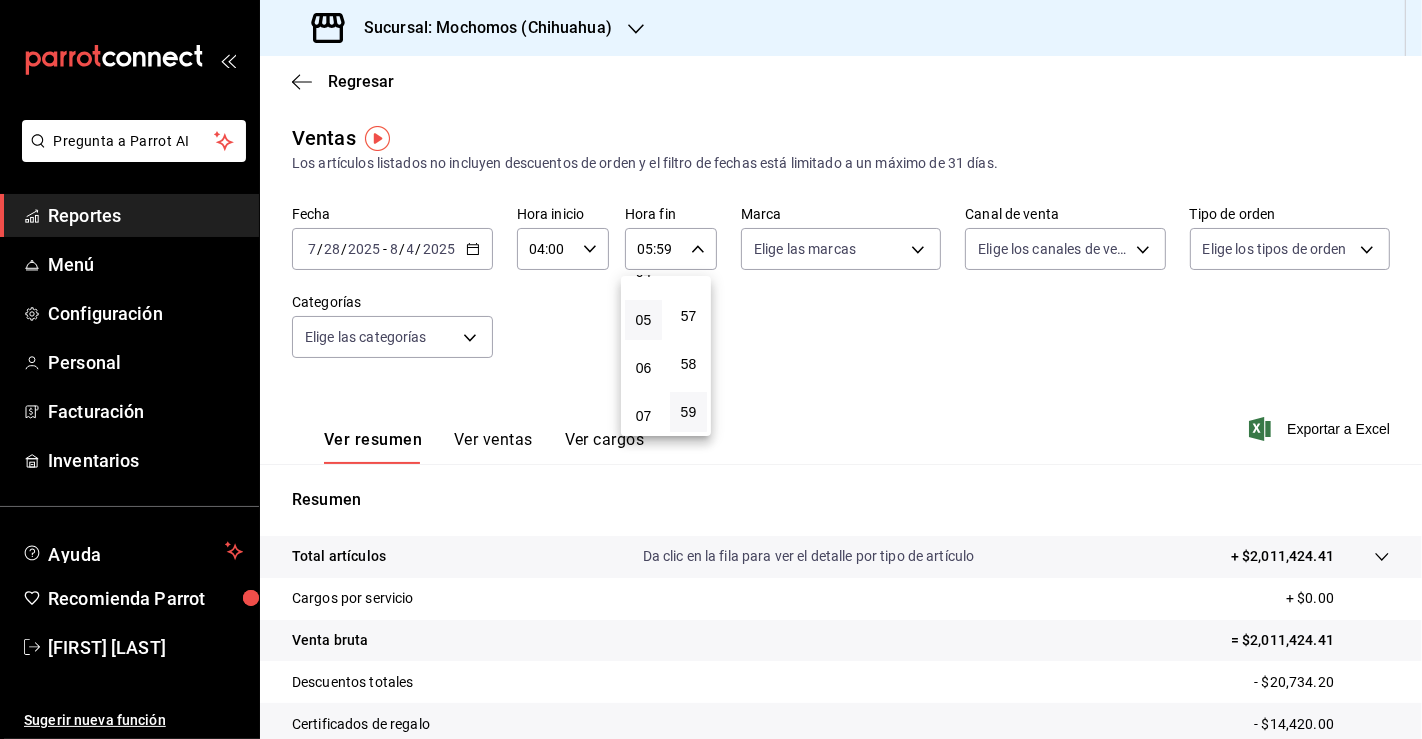 click at bounding box center (711, 369) 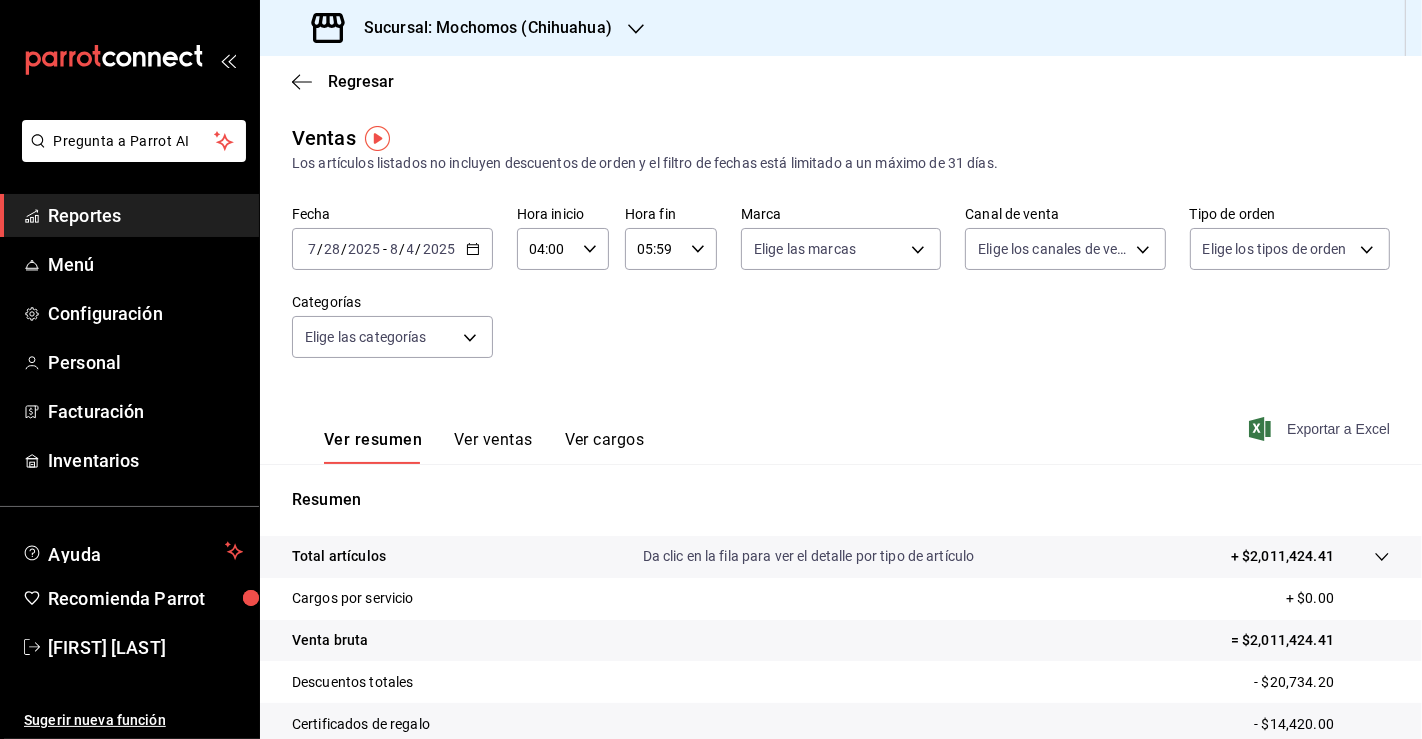 click on "Exportar a Excel" at bounding box center (1321, 429) 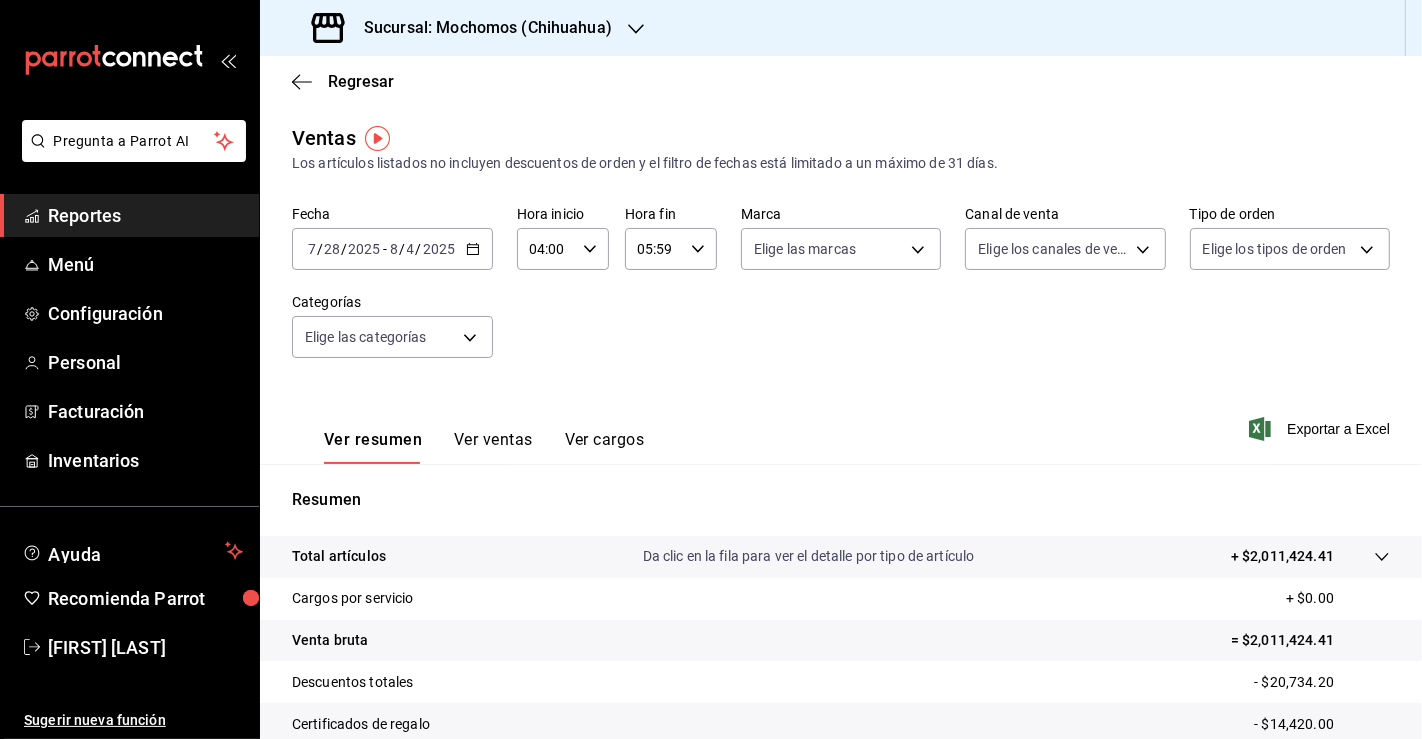 click 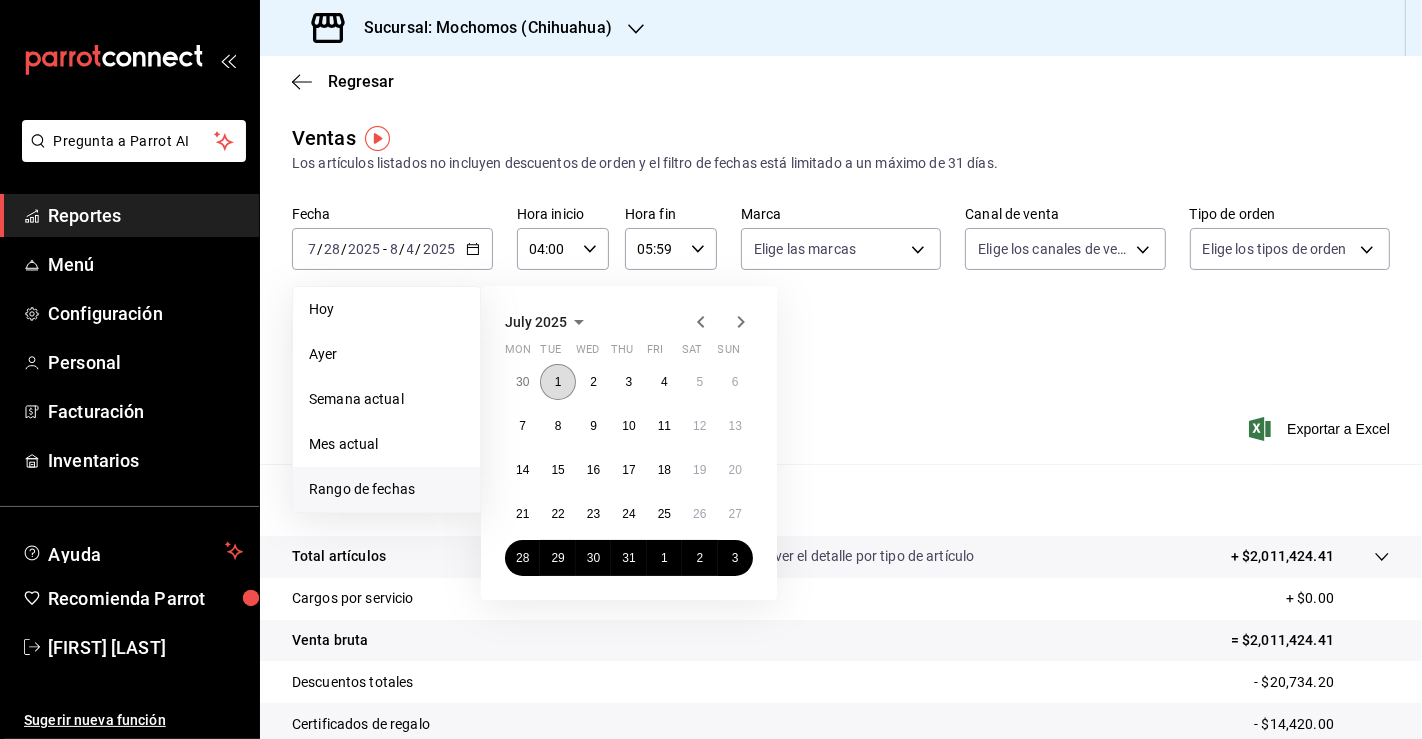 click on "1" at bounding box center [557, 382] 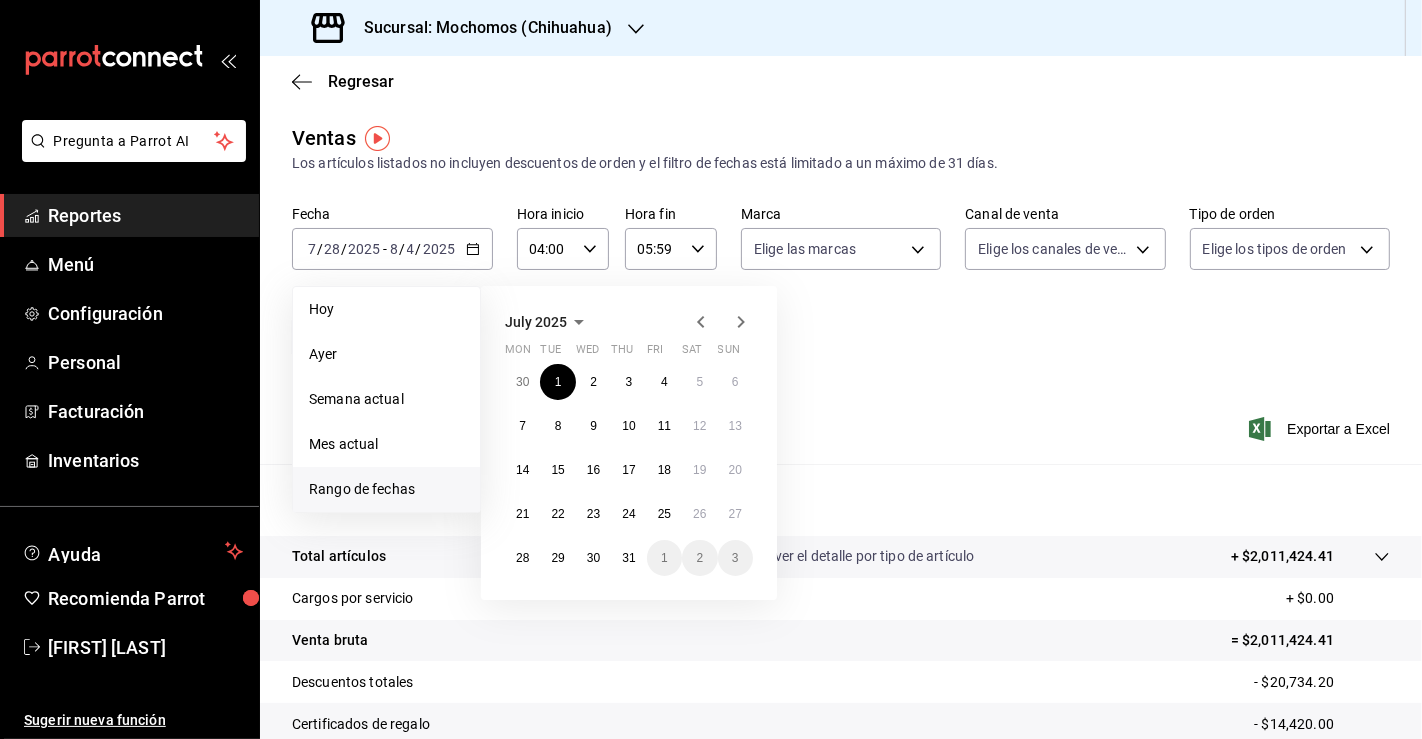 click on "July [YEAR] Mon Tue Wed Thu Fri Sat Sun 30 1 2 3 4 5 6 7 8 9 10 11 12 13 14 15 16 17 18 19 20 21 22 23 24 25 26 27 28 29 30 31 1 2 3" at bounding box center [629, 443] 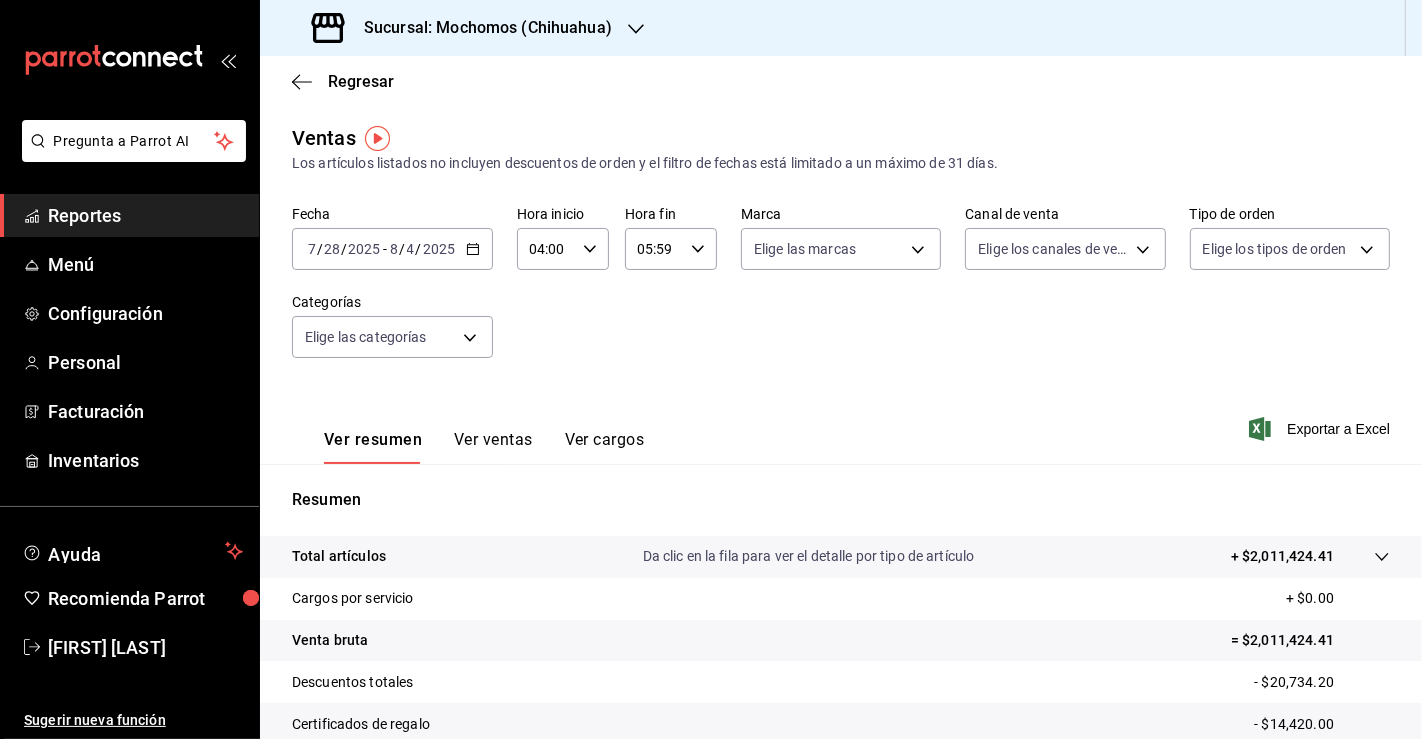 click on "Fecha [DATE] [DATE] - [DATE] [DATE] Hora inicio 04:00 Hora inicio Hora fin 05:59 Hora fin Marca Elige las marcas Canal de venta Elige los canales de venta Tipo de orden Elige los tipos de orden Categorías Elige las categorías" at bounding box center (841, 294) 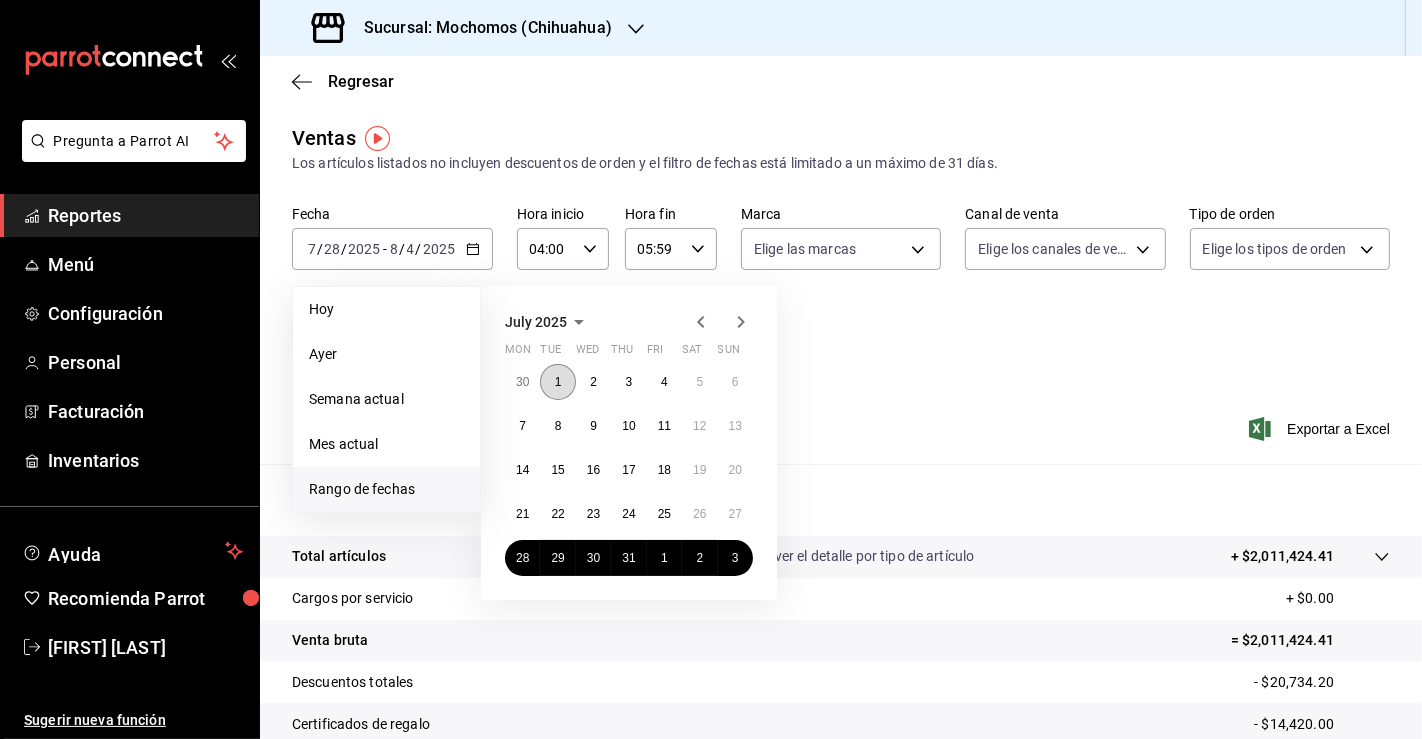 click on "1" at bounding box center (558, 382) 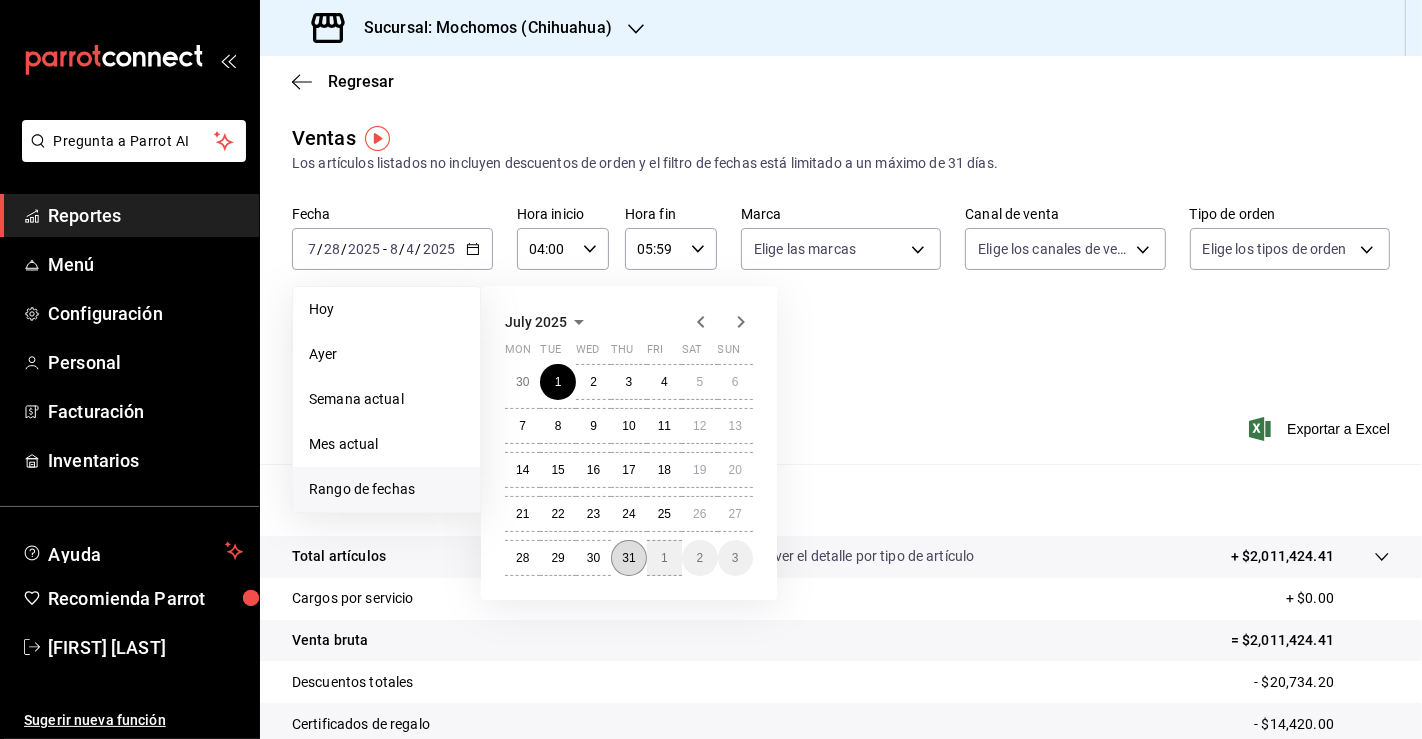 click on "31" at bounding box center [628, 558] 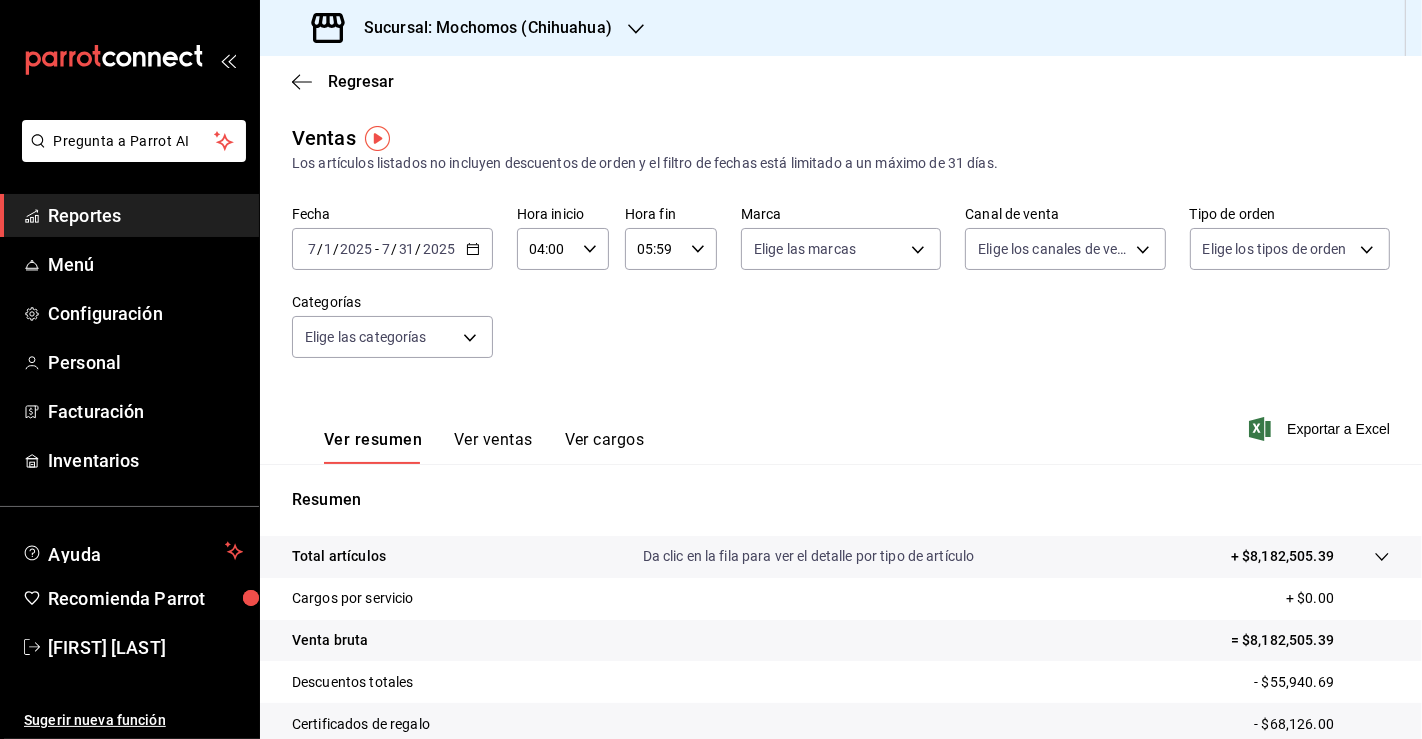 click 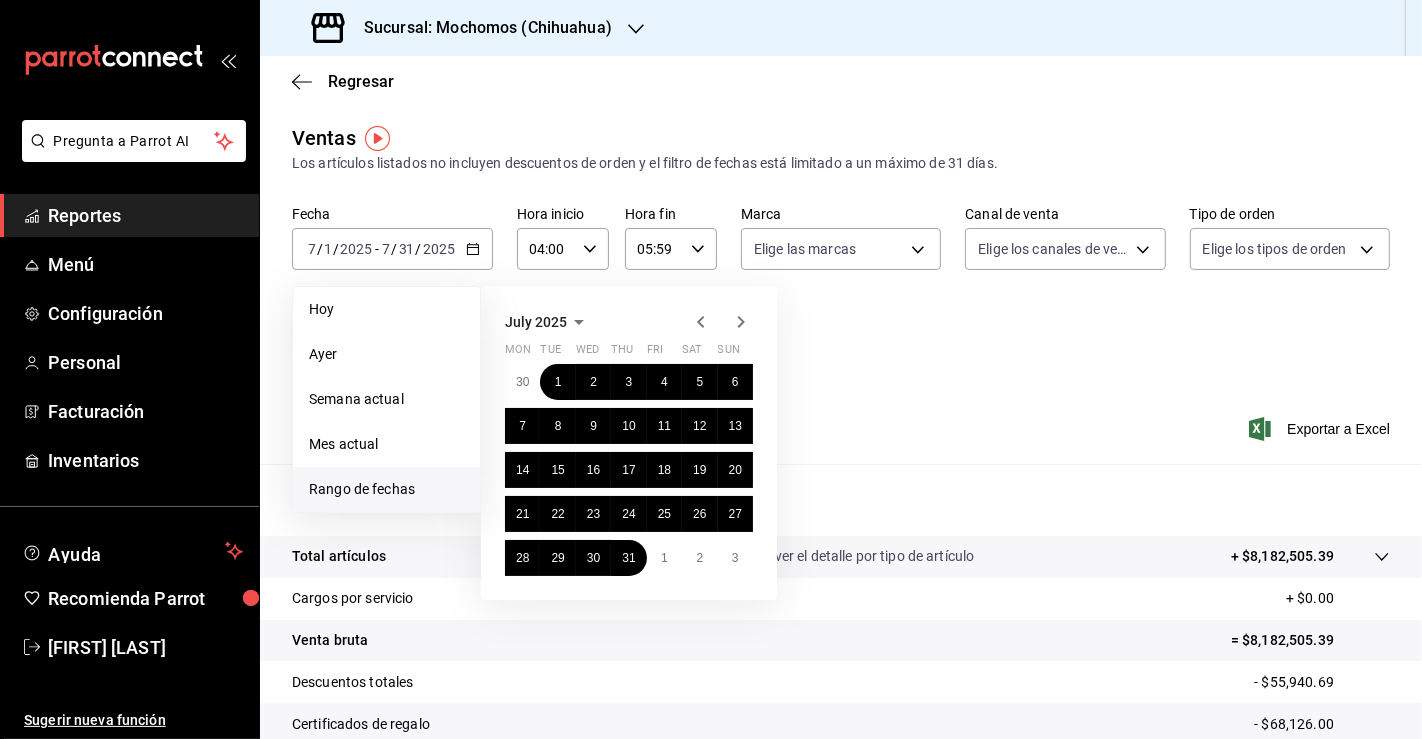 click on "30 1 2 3 4 5 6 7 8 9 10 11 12 13 14 15 16 17 18 19 20 21 22 23 24 25 26 27 28 29 30 31 1 2 3" at bounding box center [629, 470] 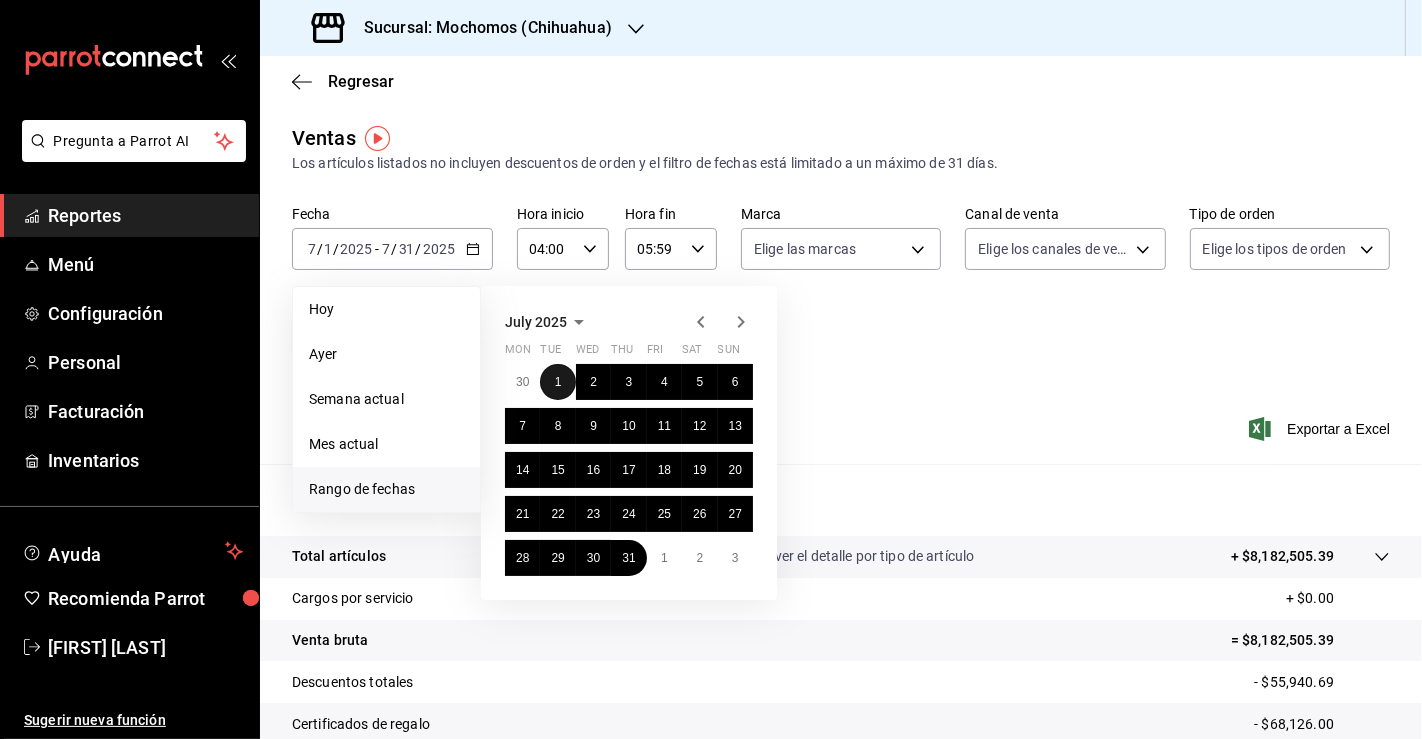 click on "1" at bounding box center (557, 382) 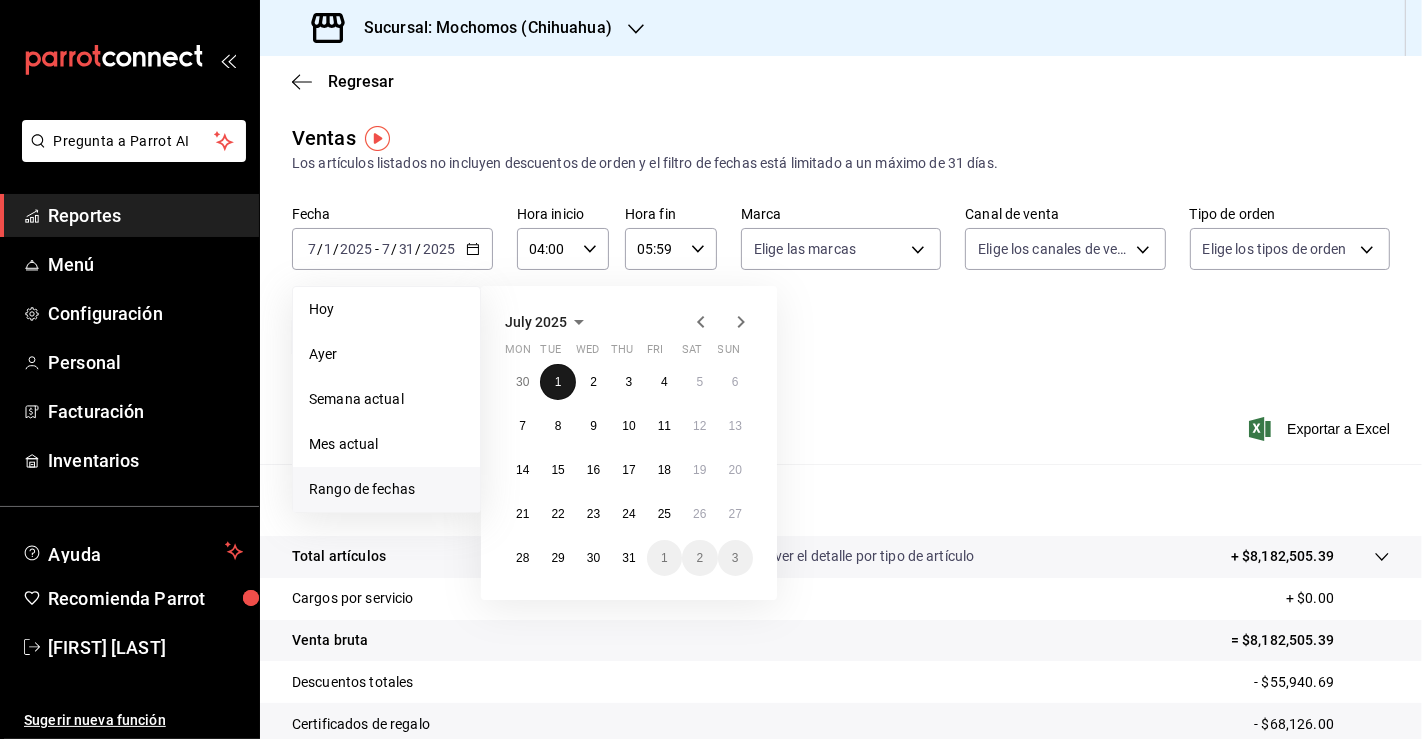 click on "1" at bounding box center (557, 382) 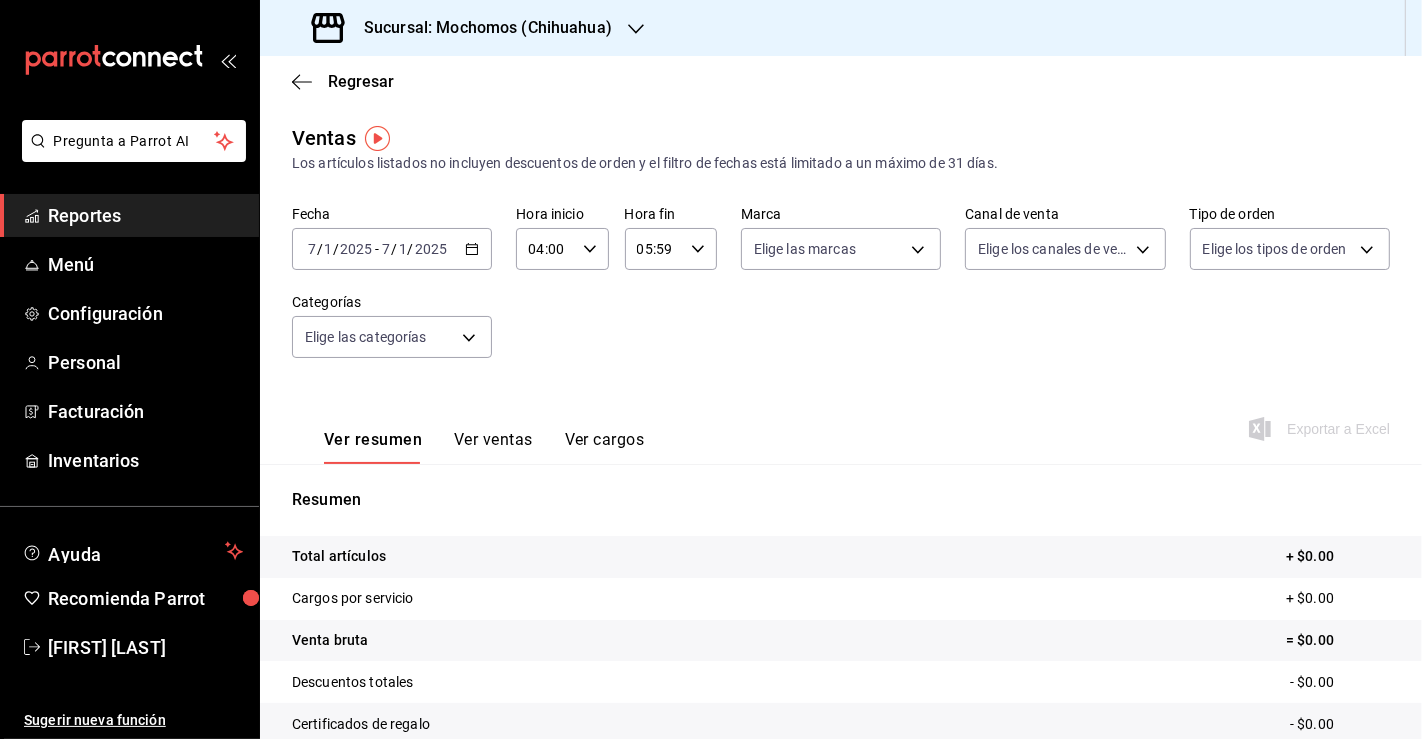 click 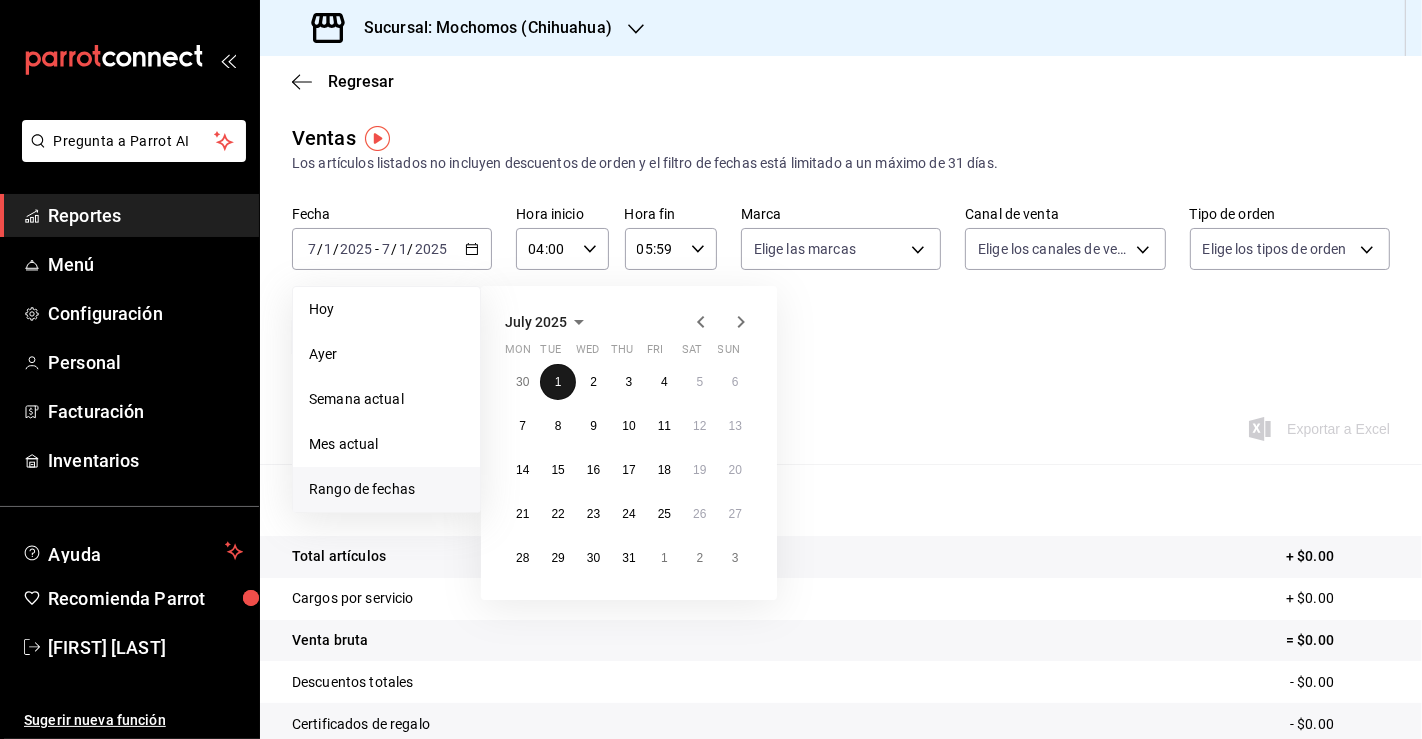 click on "1" at bounding box center [558, 382] 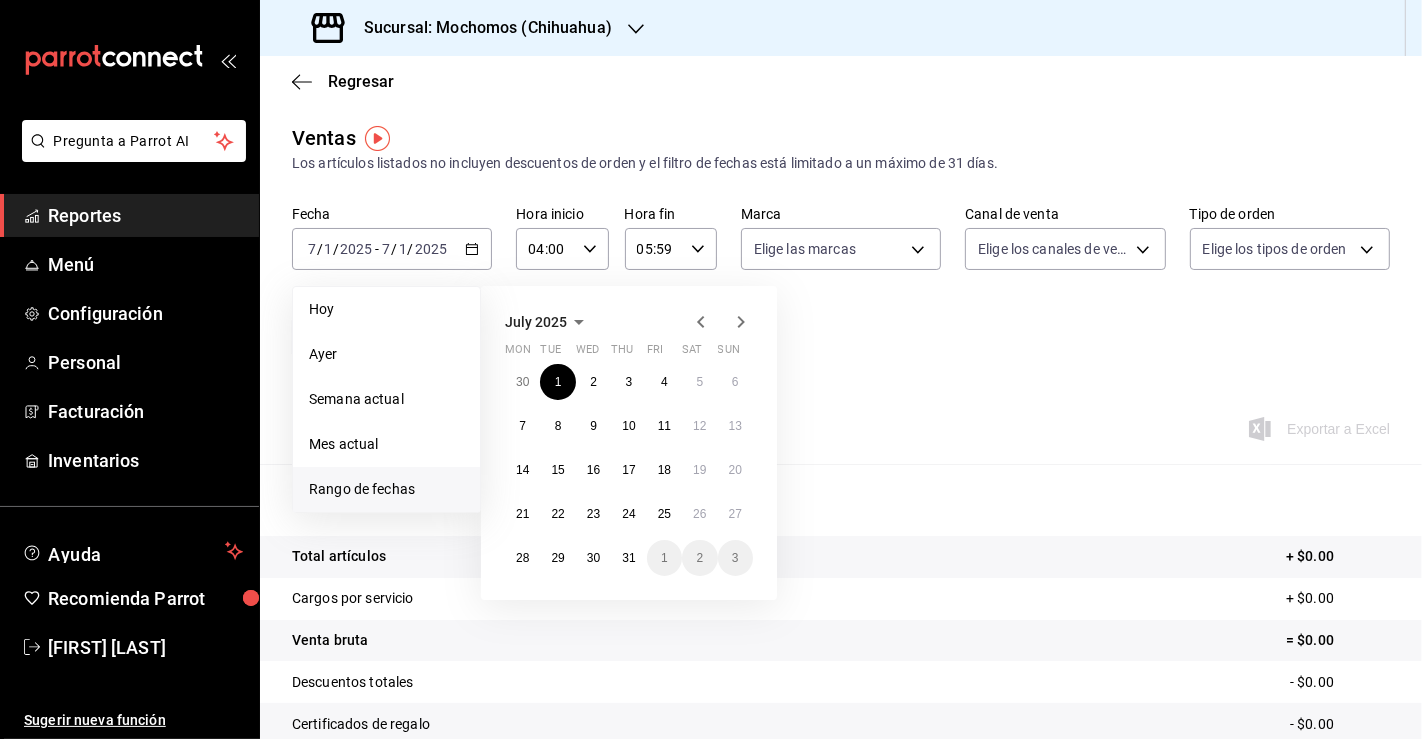 click 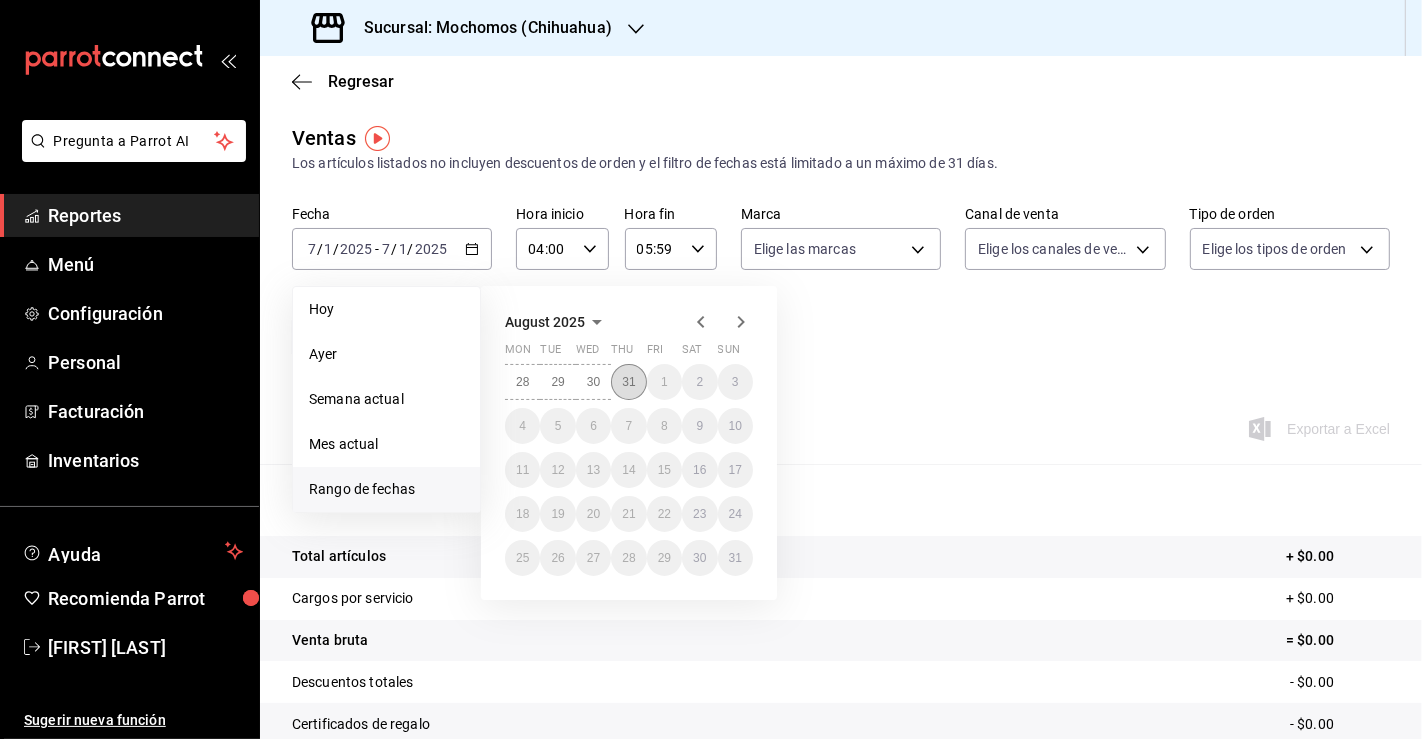 click on "31" at bounding box center (628, 382) 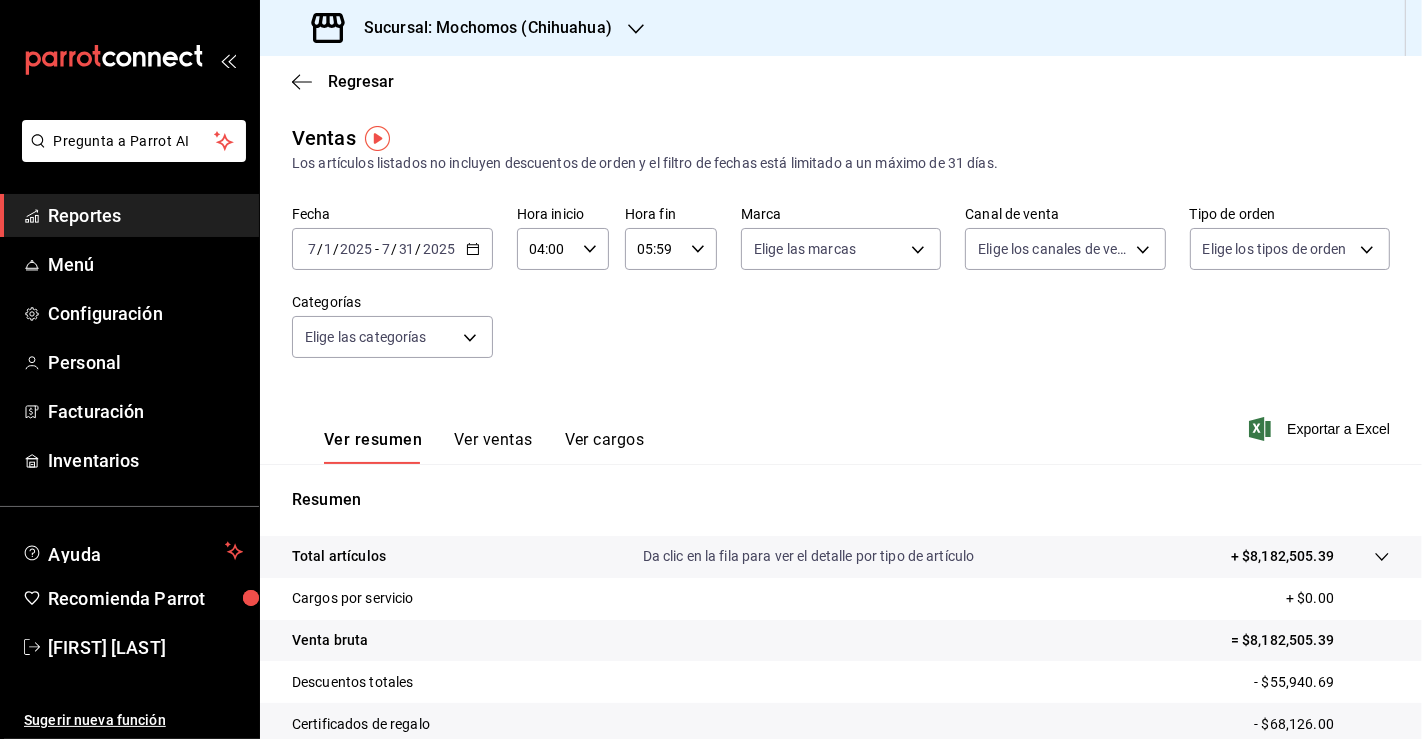click on "Fecha [DATE] [DATE] - [DATE] [DATE] Hora inicio 04:00 Hora inicio Hora fin 05:59 Hora fin Marca Elige las marcas Canal de venta Elige los canales de venta Tipo de orden Elige los tipos de orden Categorías Elige las categorías" at bounding box center [841, 294] 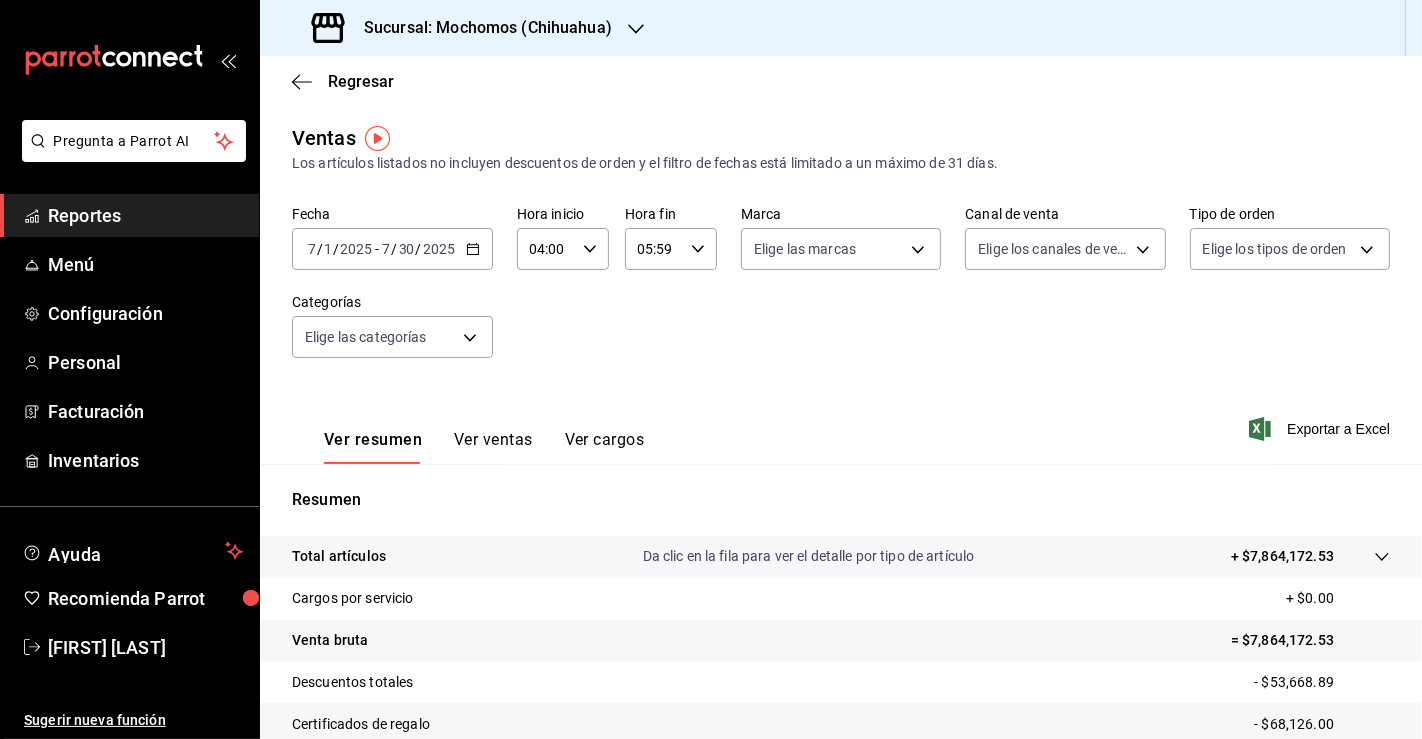 click on "2025-07-01 7 / 1 / 2025 - 2025-07-30 7 / 30 / 2025" at bounding box center [392, 249] 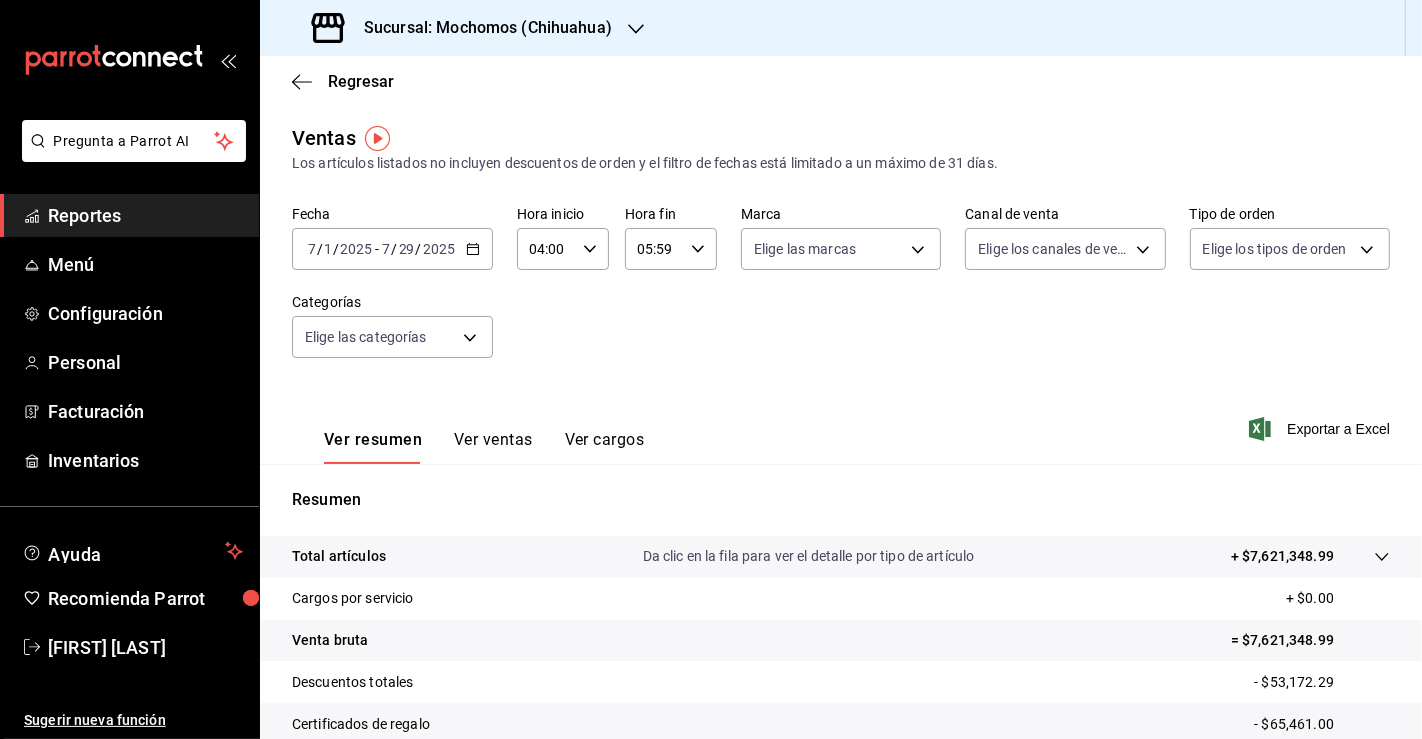 click on "29" at bounding box center (407, 249) 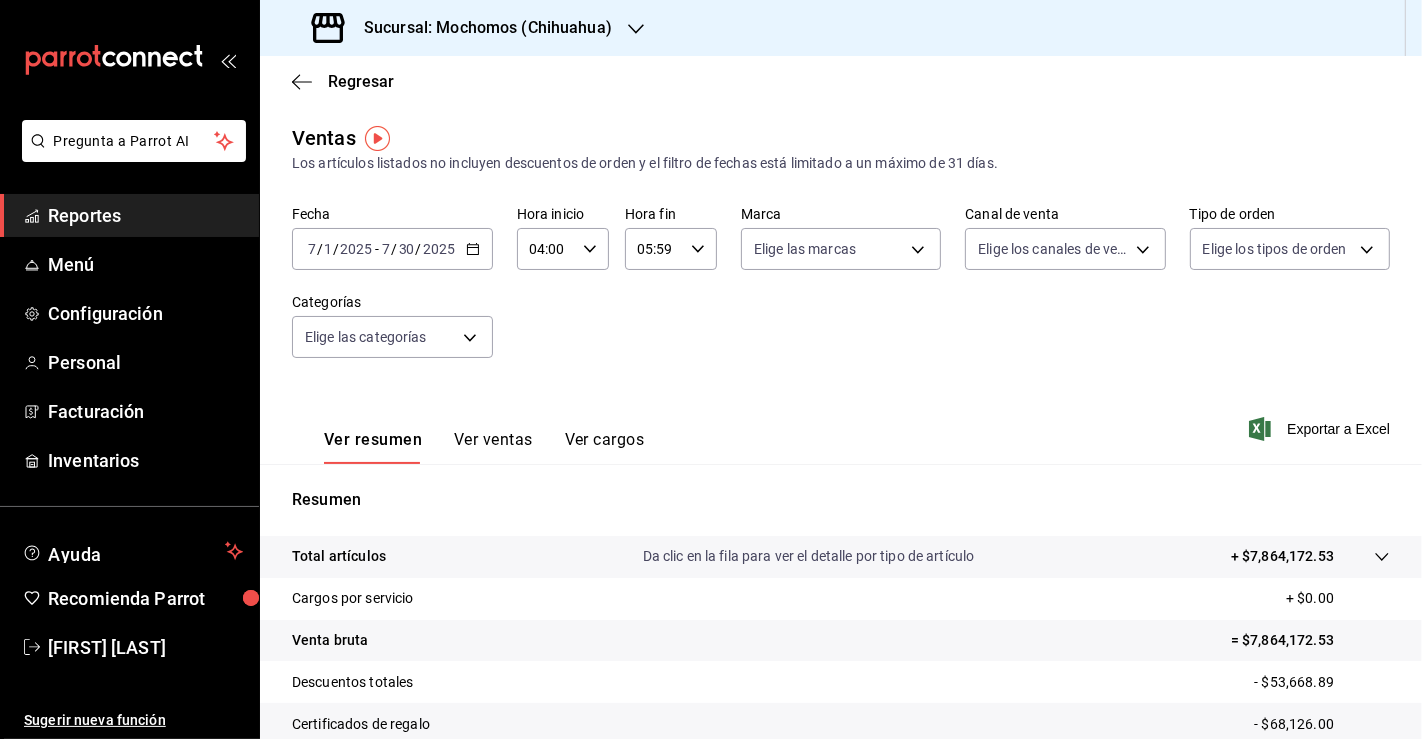 click on "30" at bounding box center [407, 249] 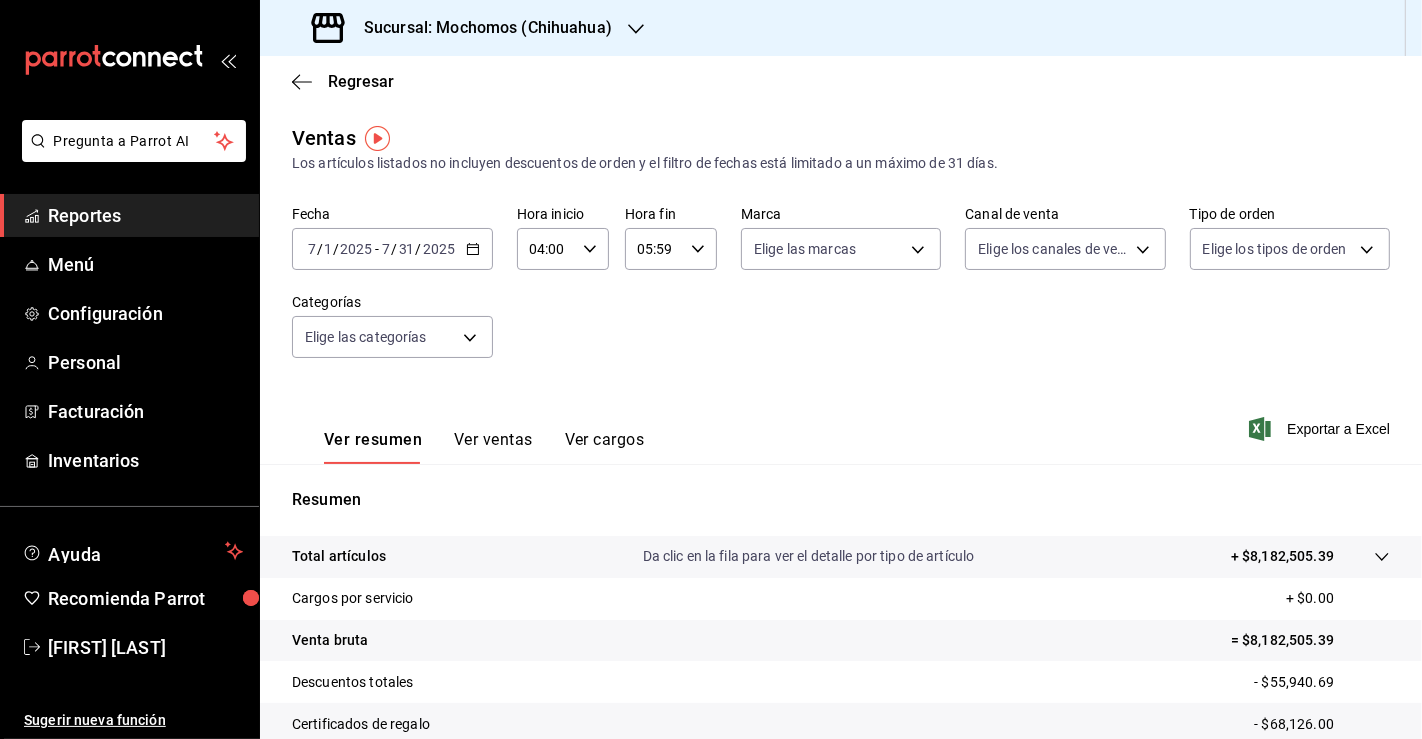click on "31" at bounding box center (407, 249) 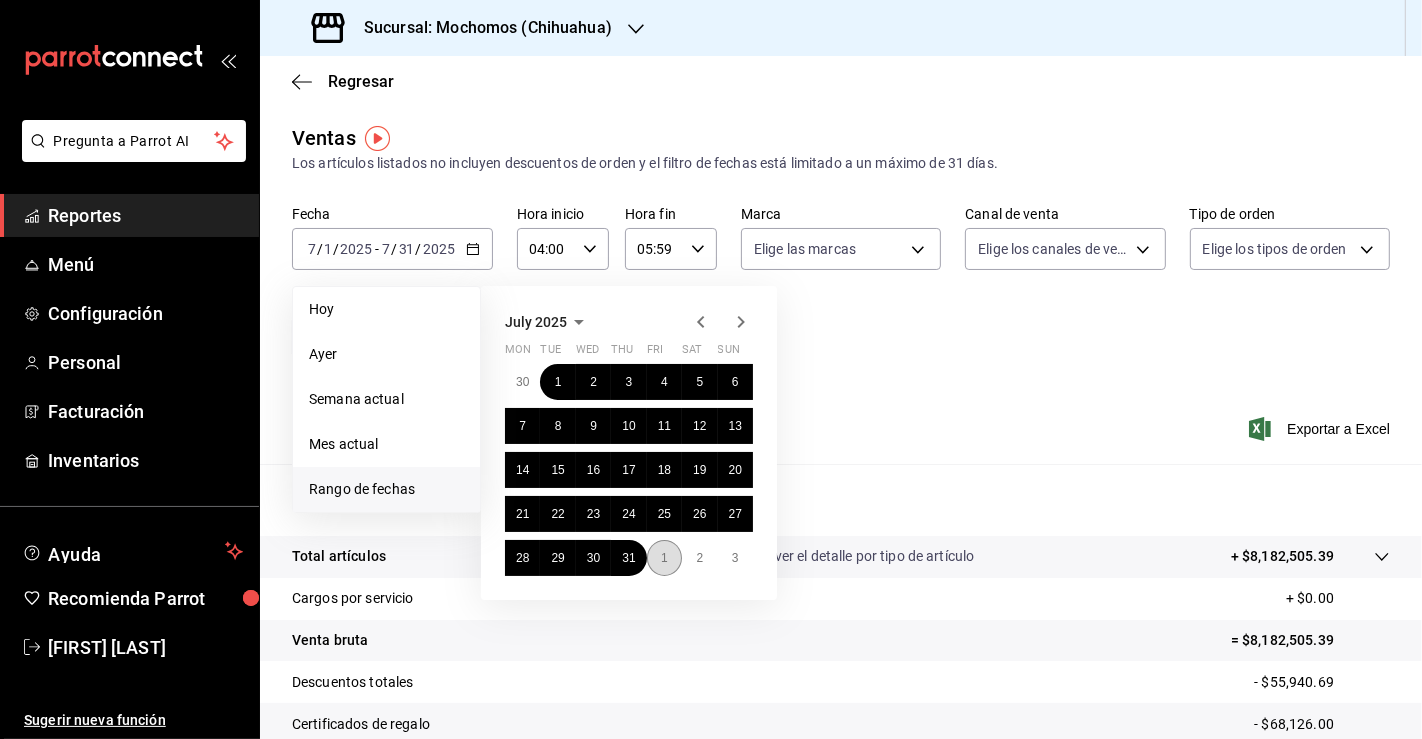 click on "1" at bounding box center [664, 558] 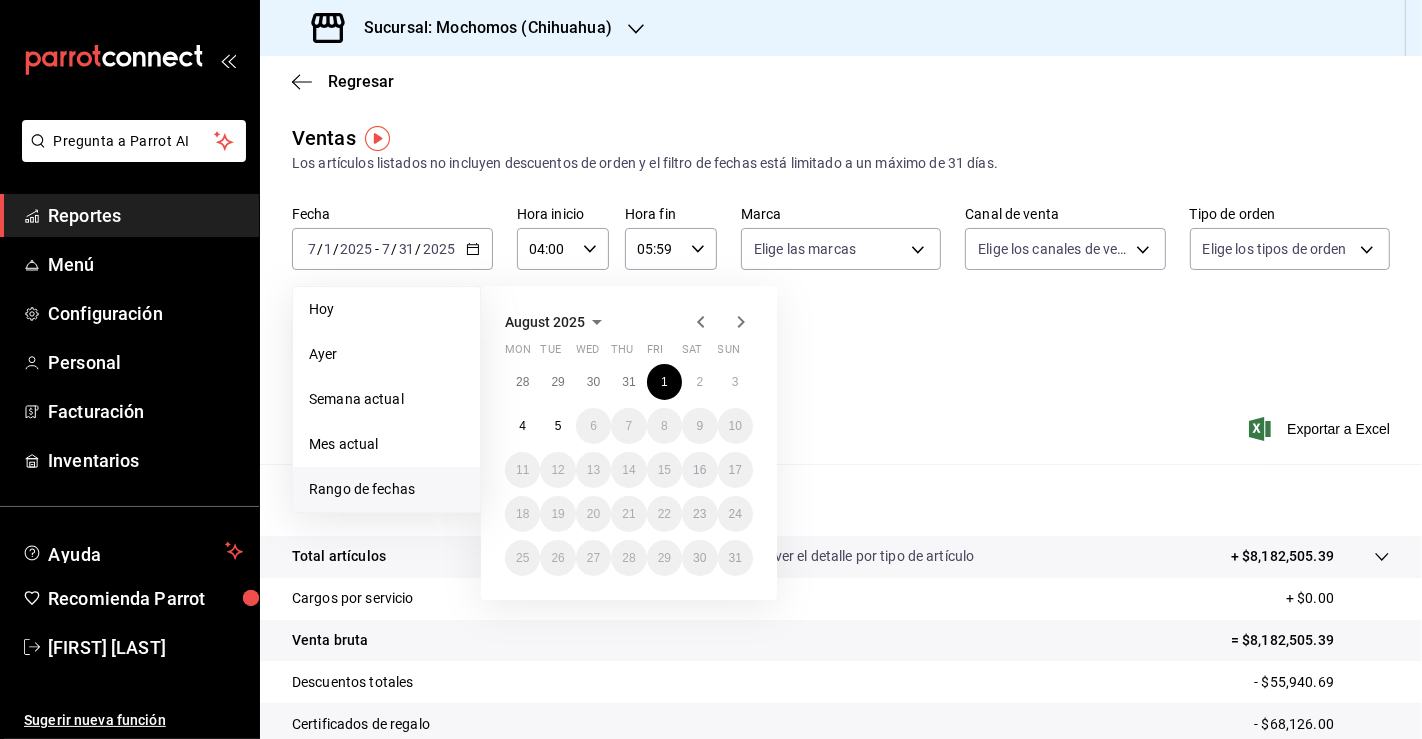 click 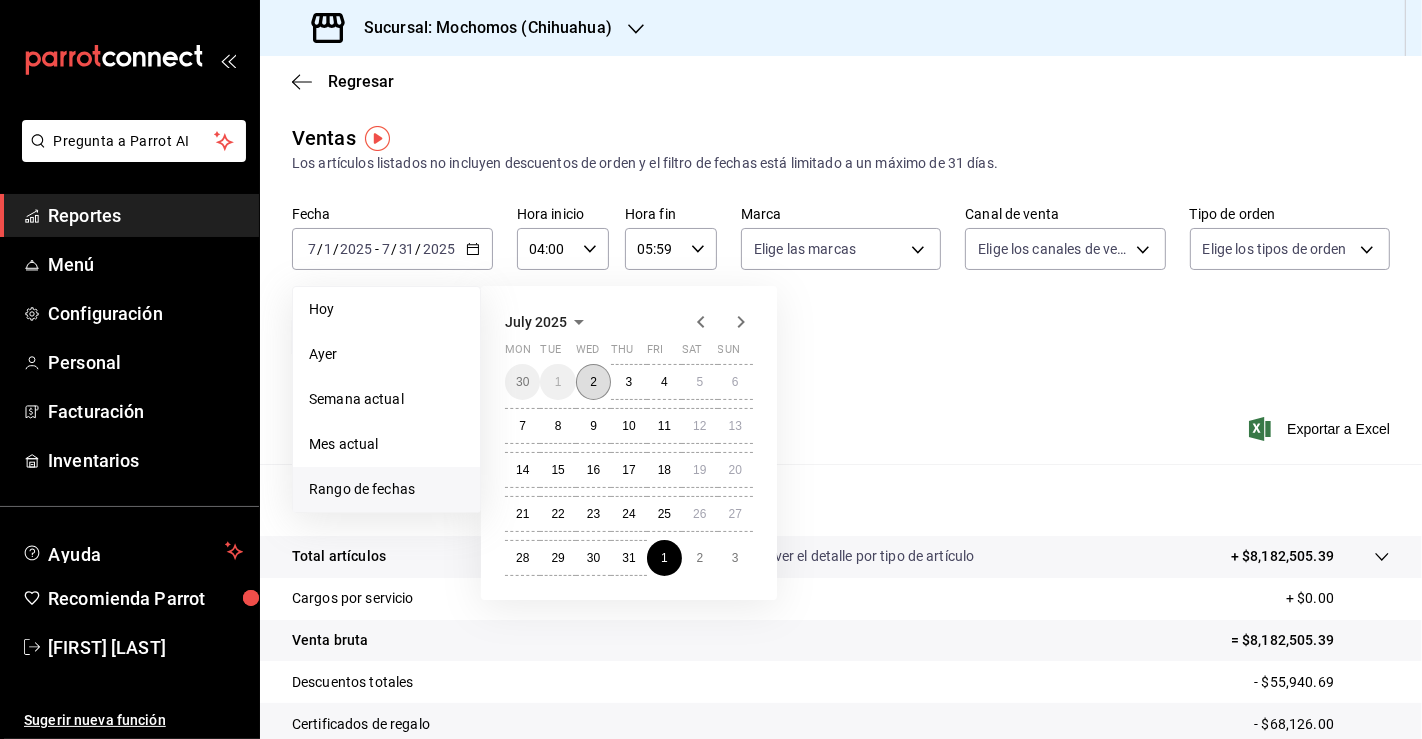 click on "2" at bounding box center (593, 382) 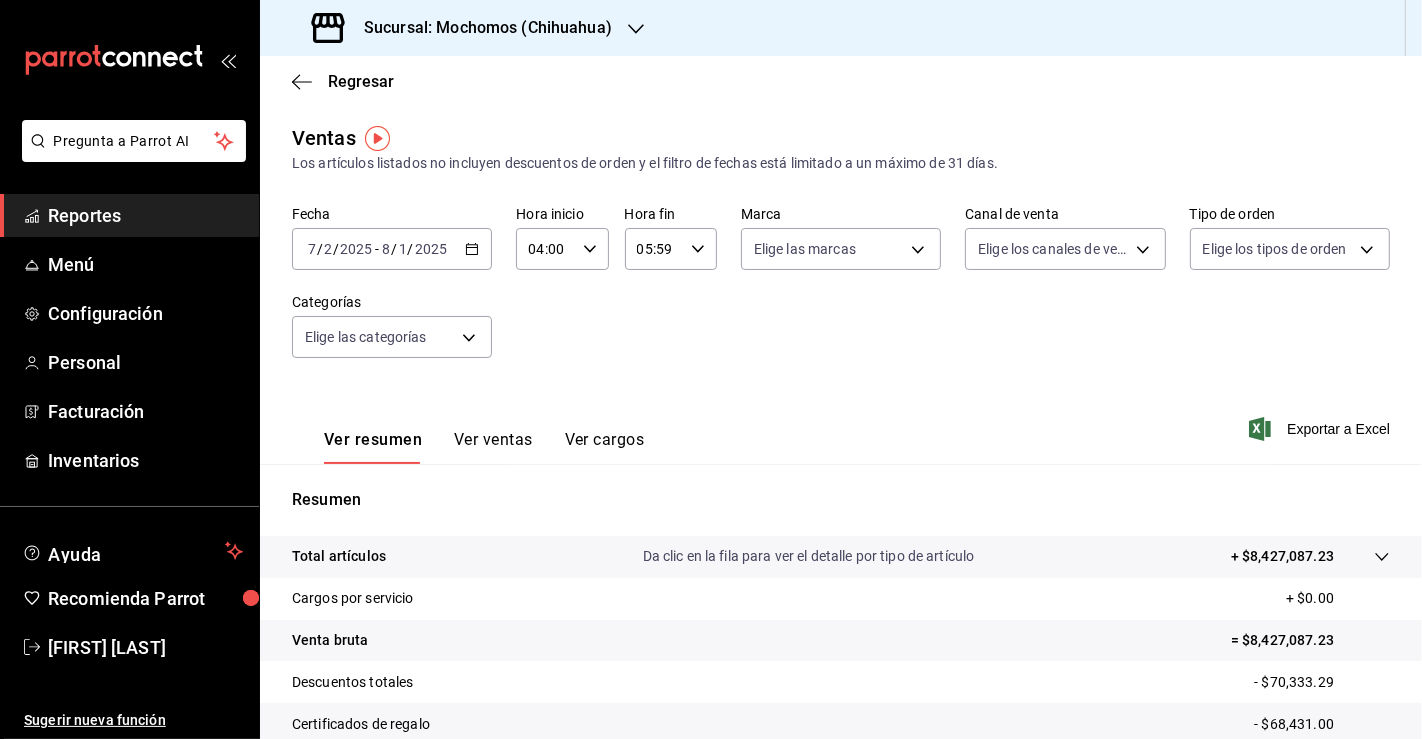 click 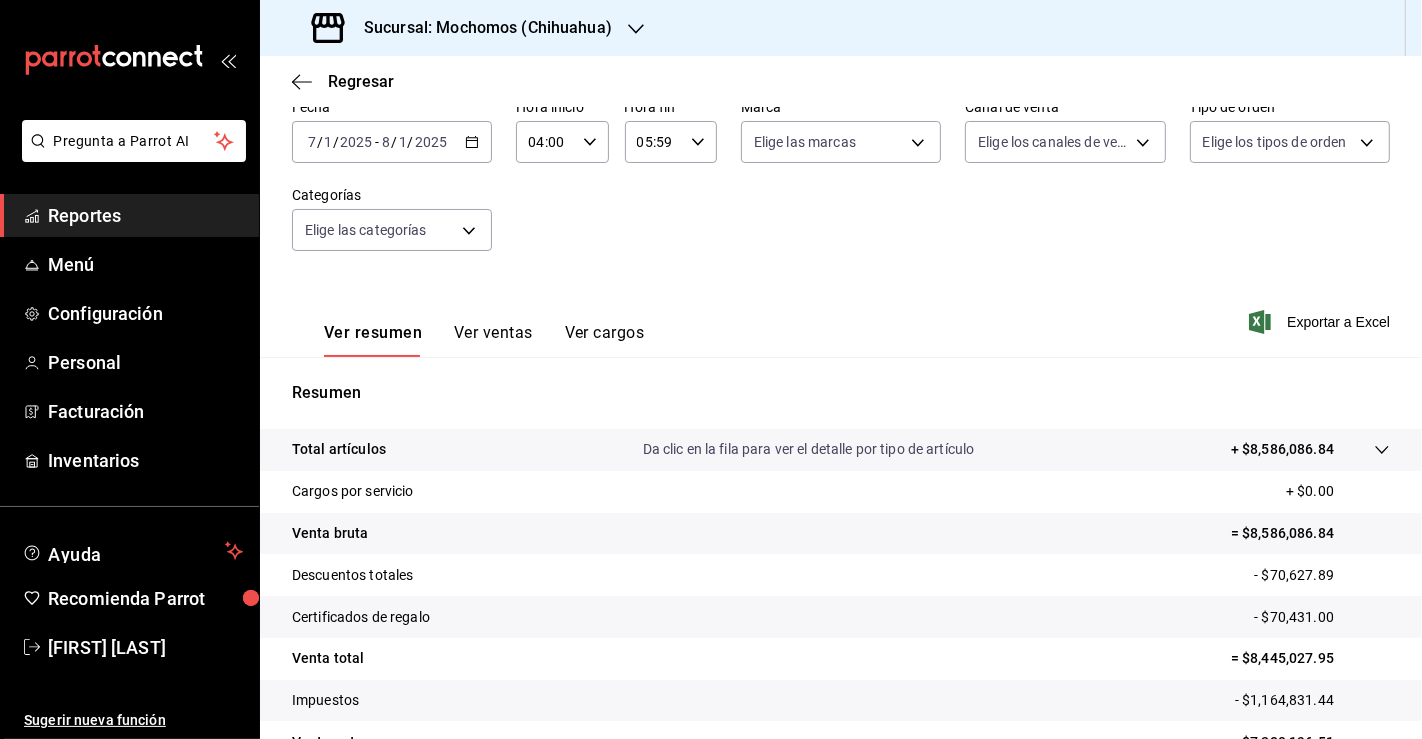 scroll, scrollTop: 219, scrollLeft: 0, axis: vertical 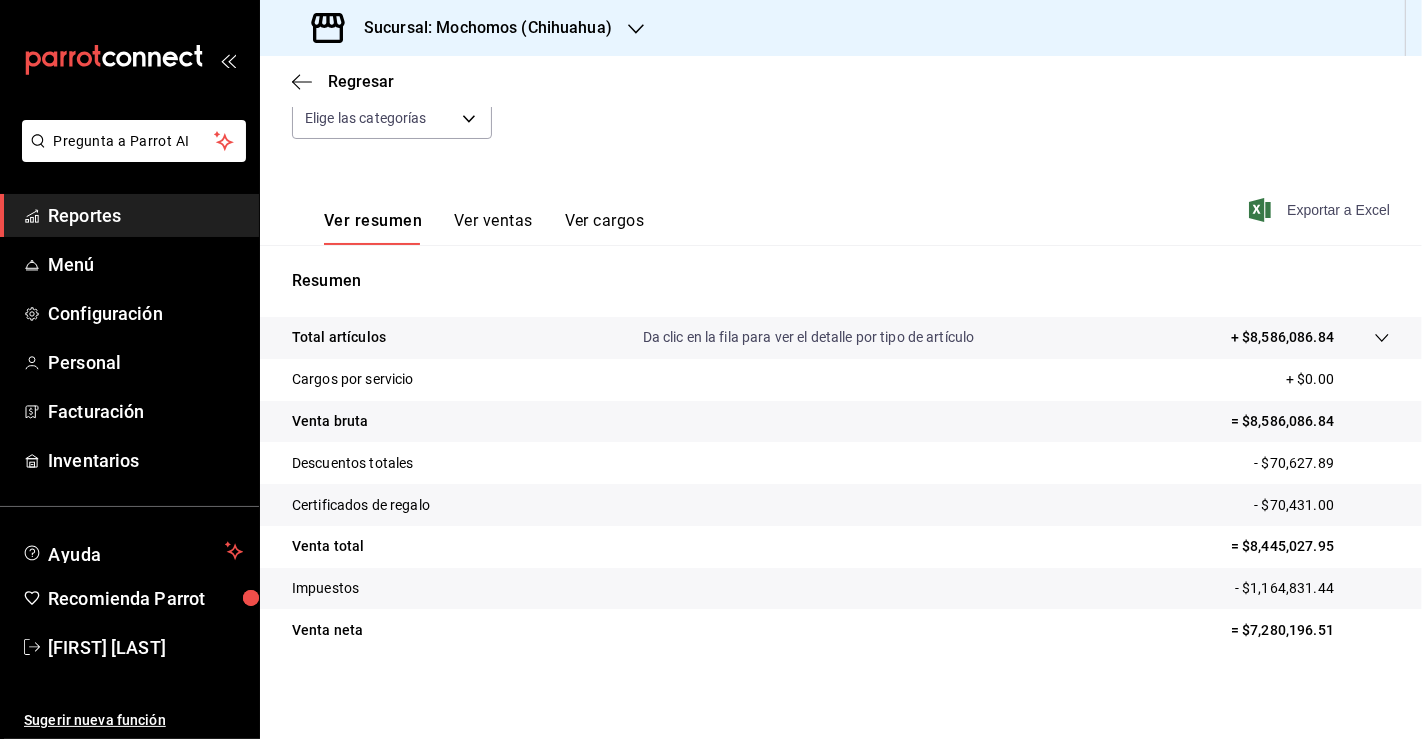 click on "Exportar a Excel" at bounding box center [1321, 210] 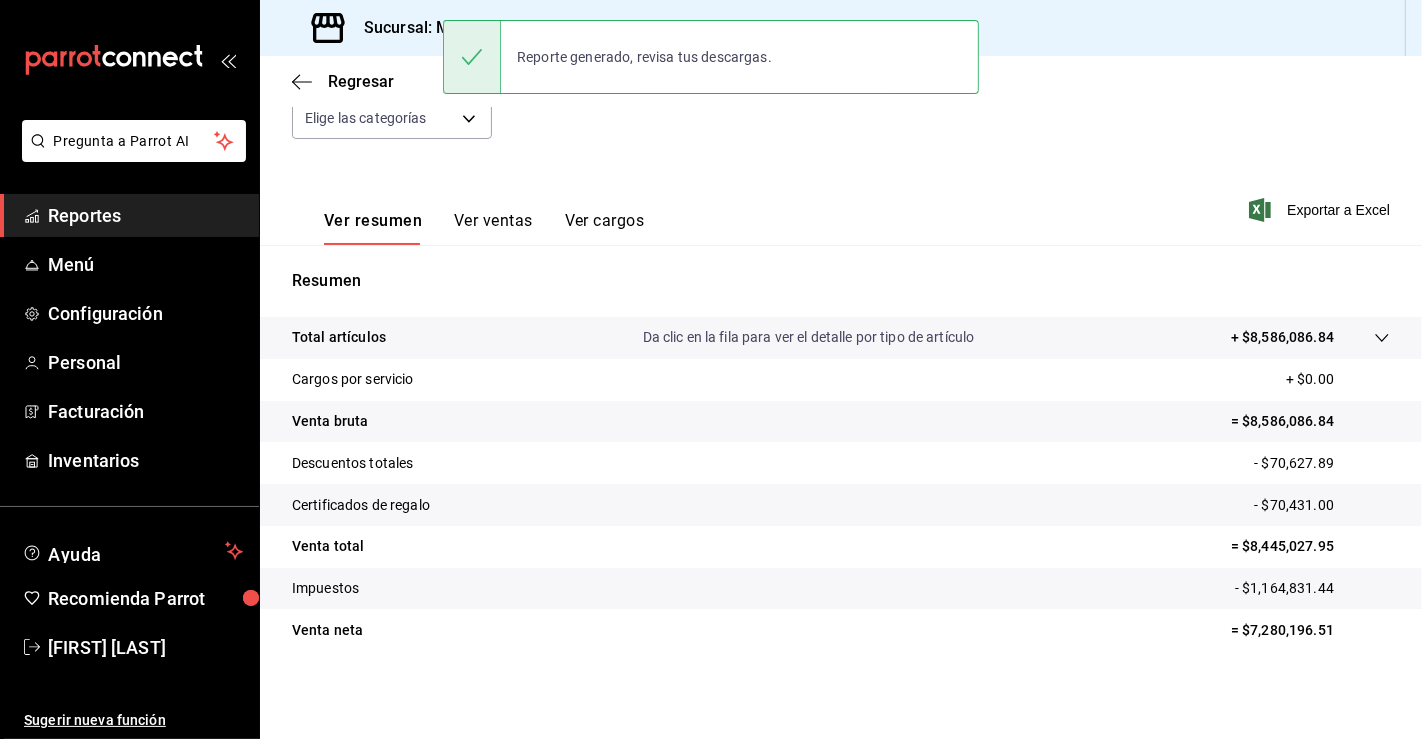 click on "Reportes" at bounding box center (145, 215) 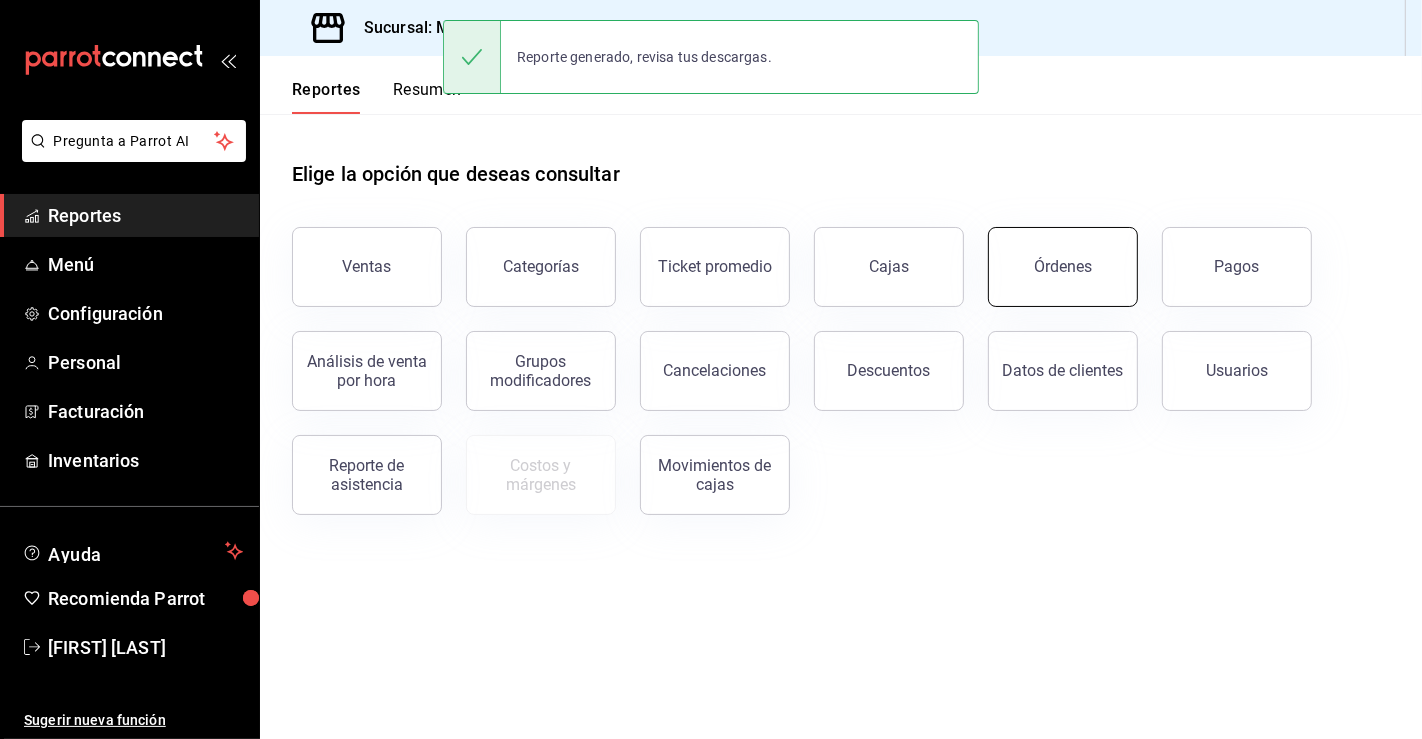 click on "Órdenes" at bounding box center (1063, 267) 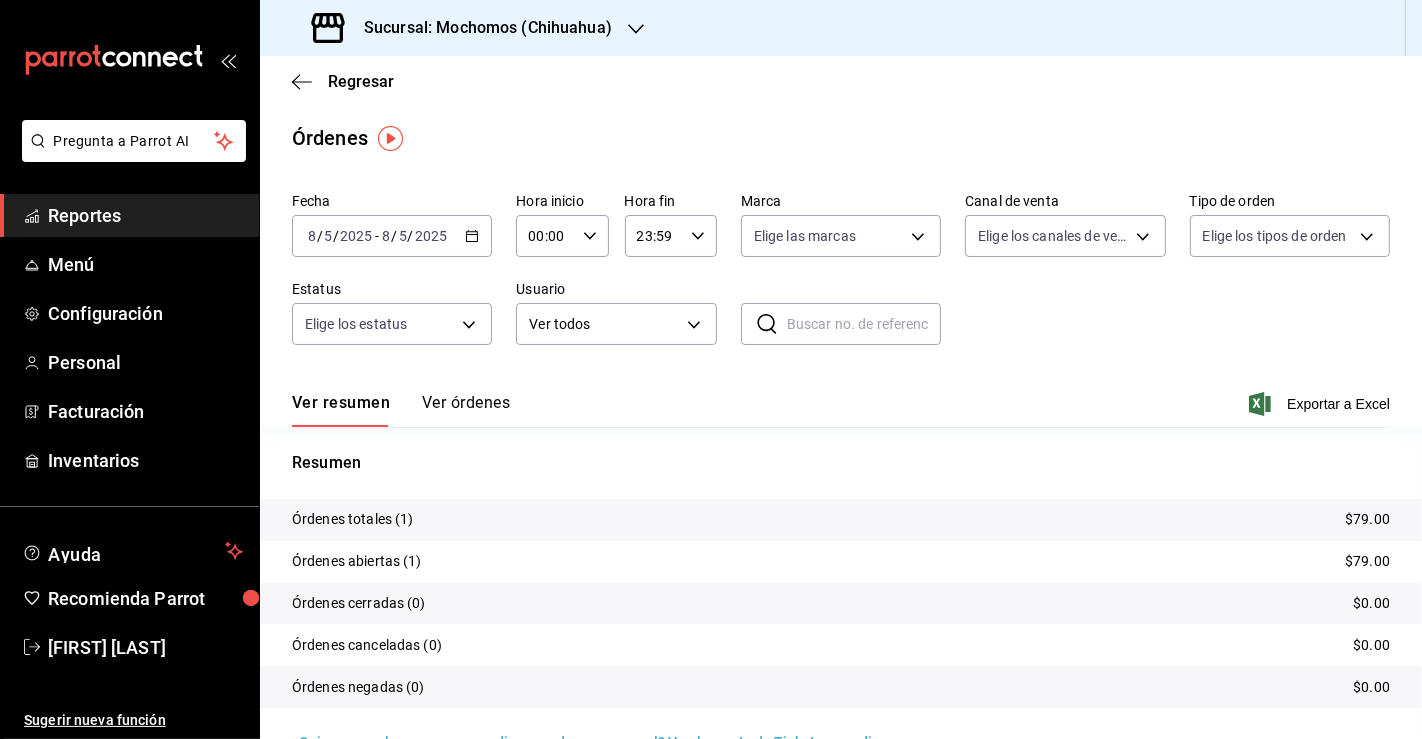 click 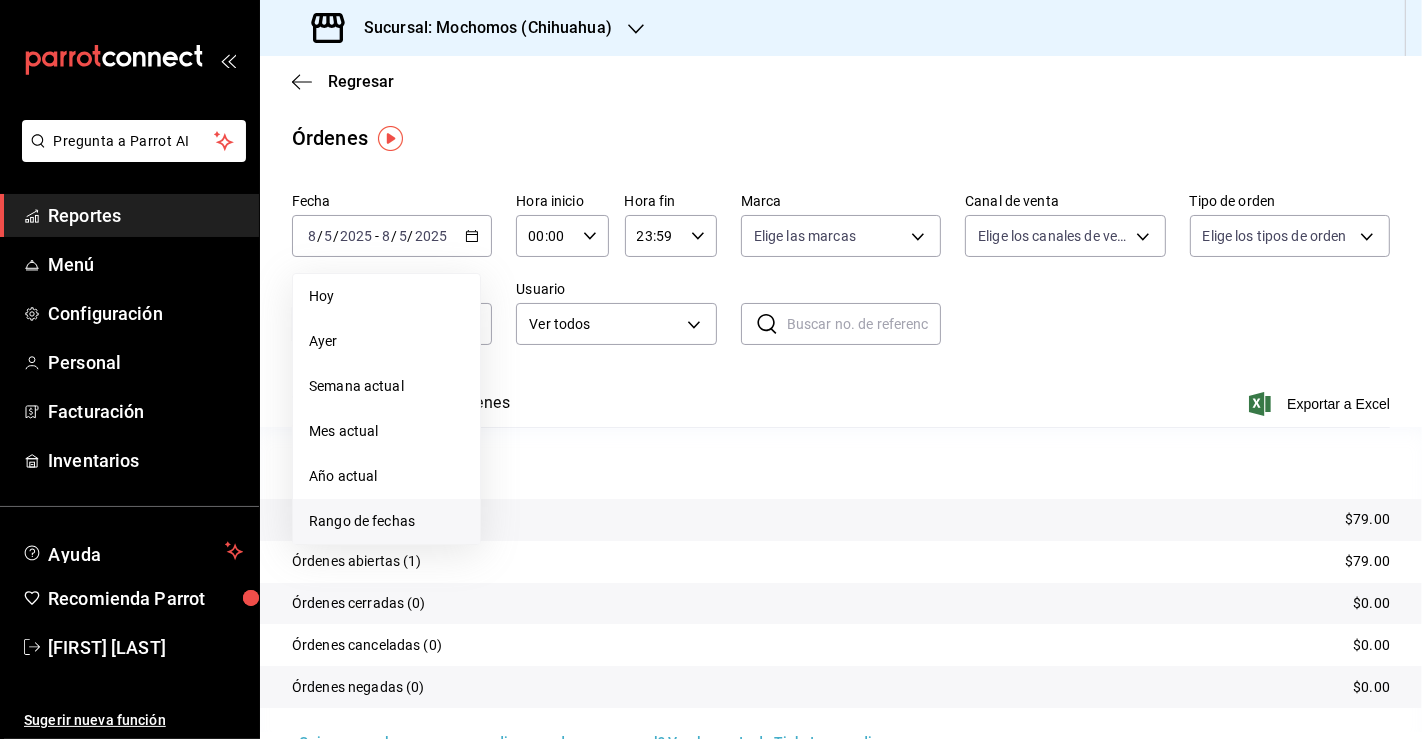 click on "Rango de fechas" at bounding box center (386, 521) 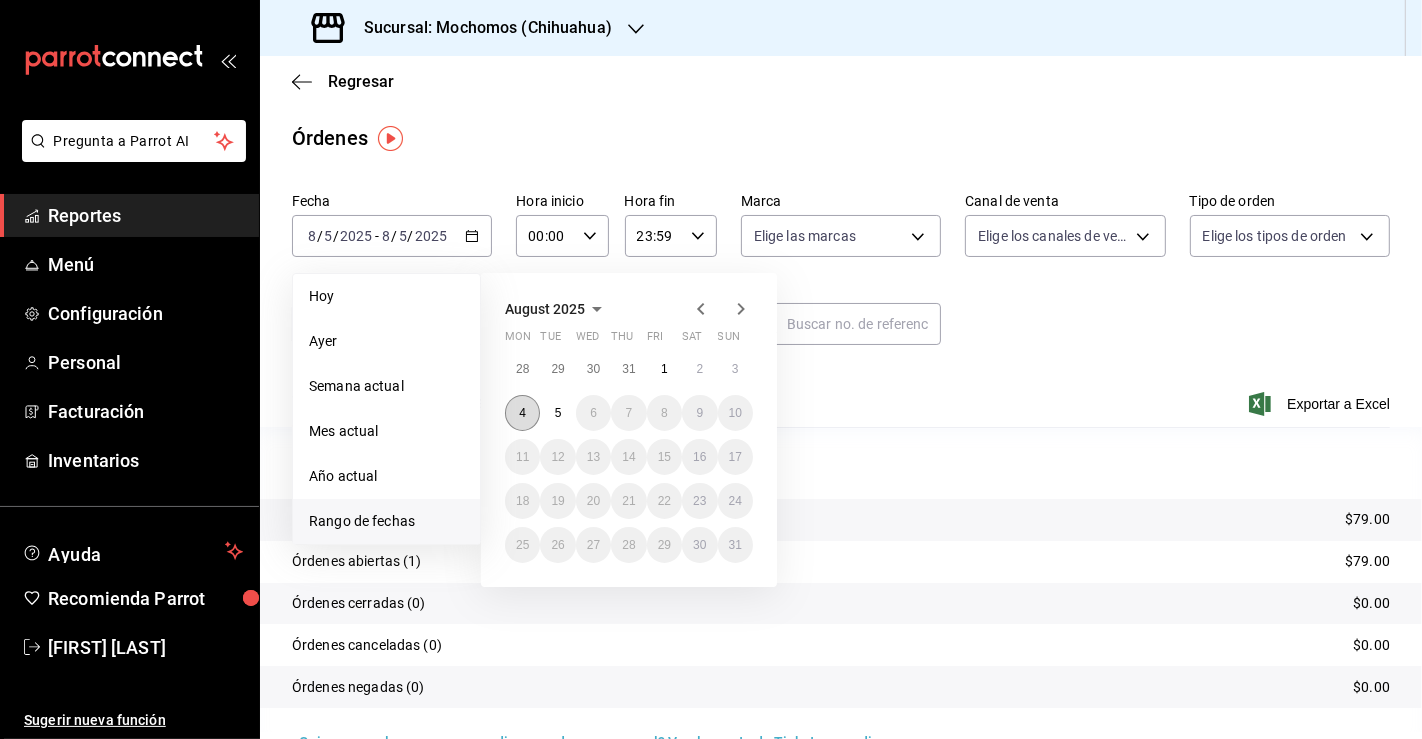 click on "4" at bounding box center (522, 413) 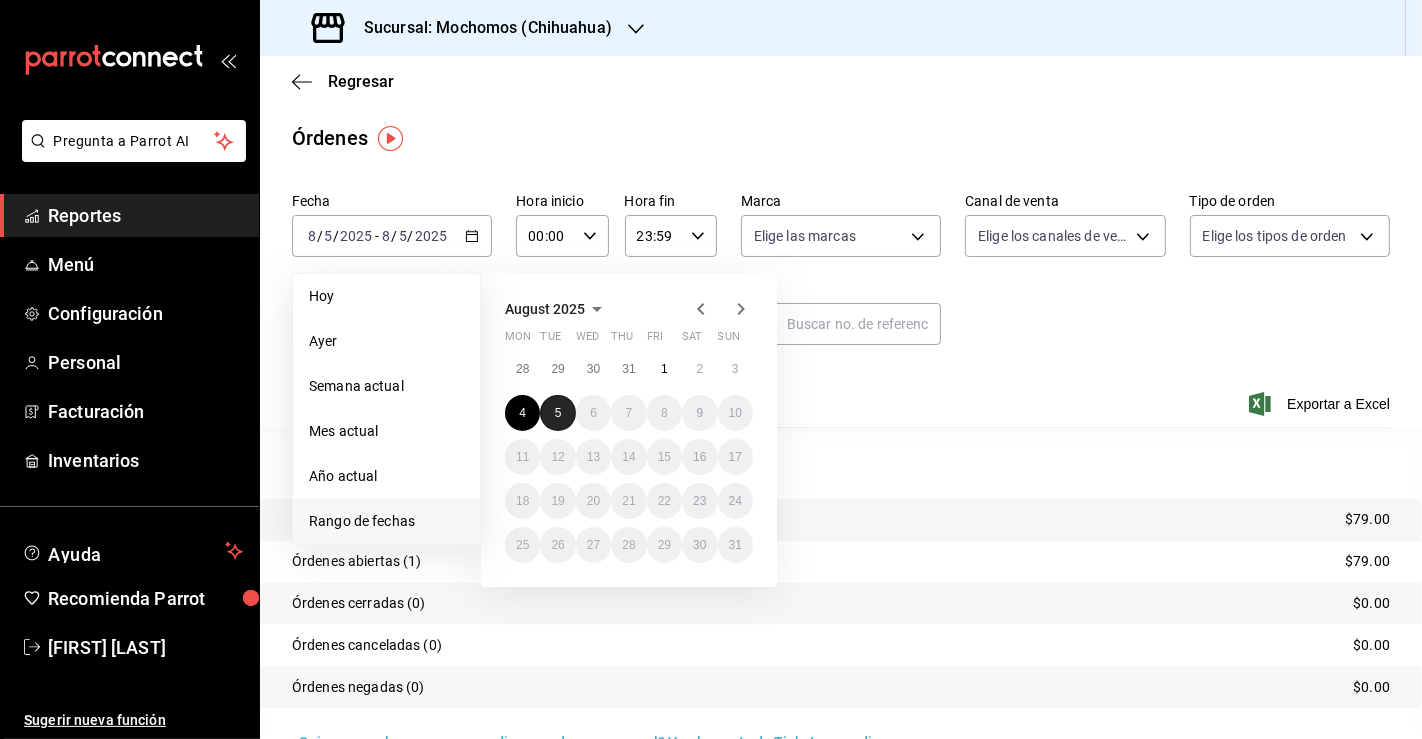 click on "5" at bounding box center [557, 413] 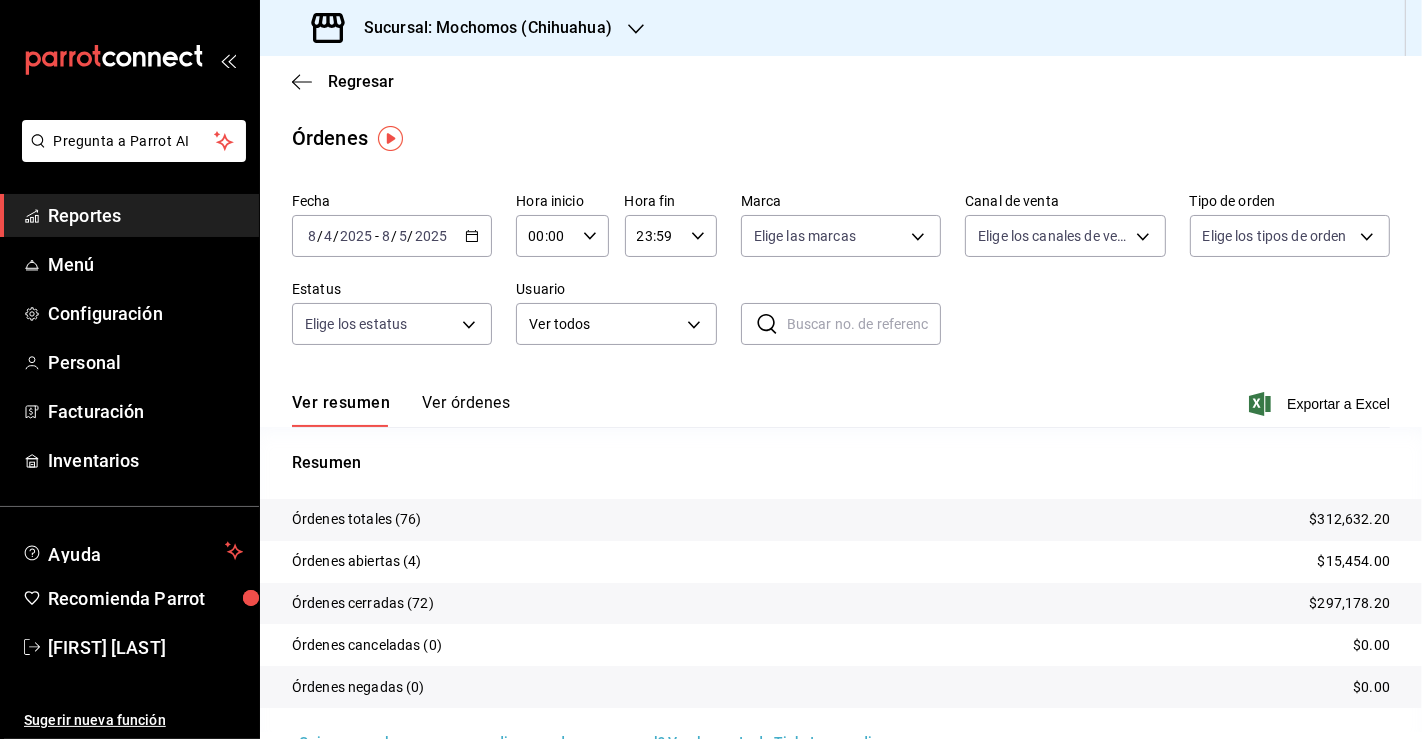 click 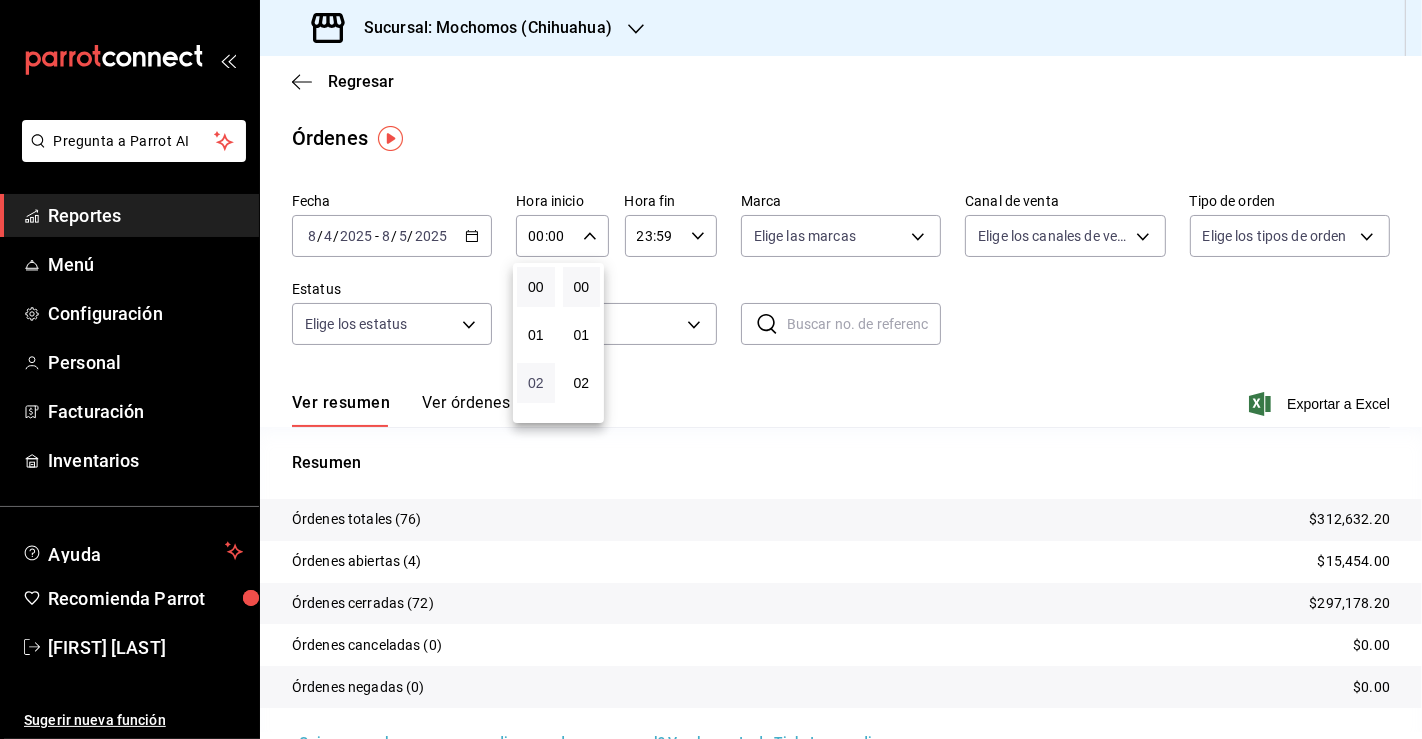 scroll, scrollTop: 222, scrollLeft: 0, axis: vertical 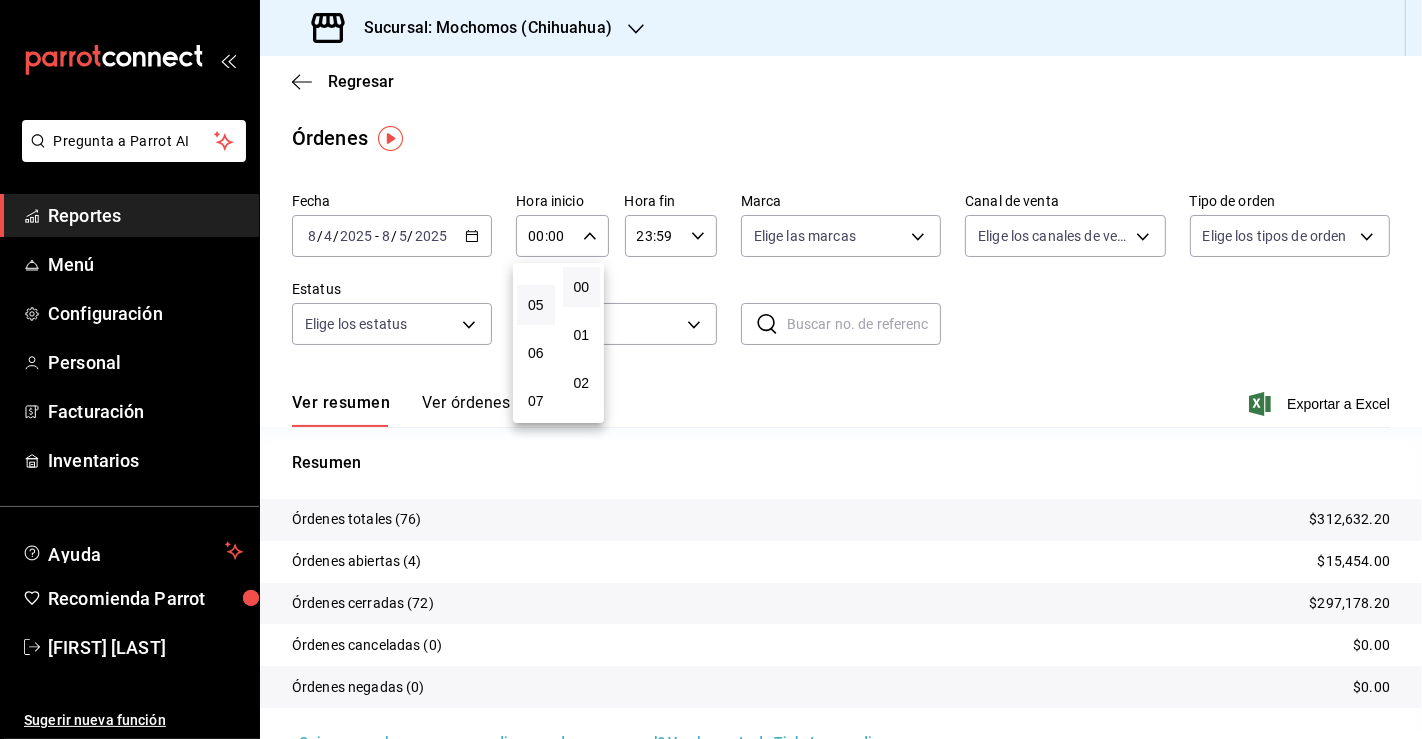 click on "05" at bounding box center (536, 305) 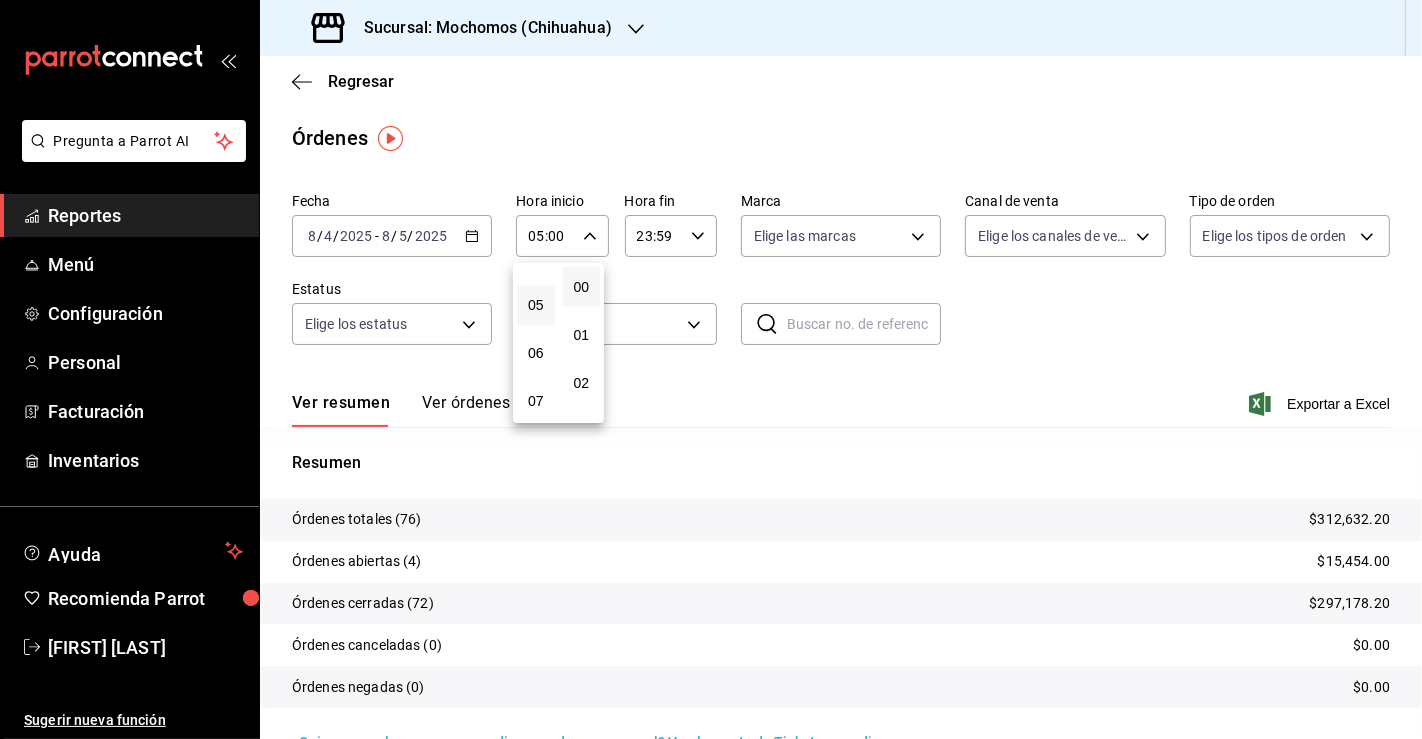 click at bounding box center (711, 369) 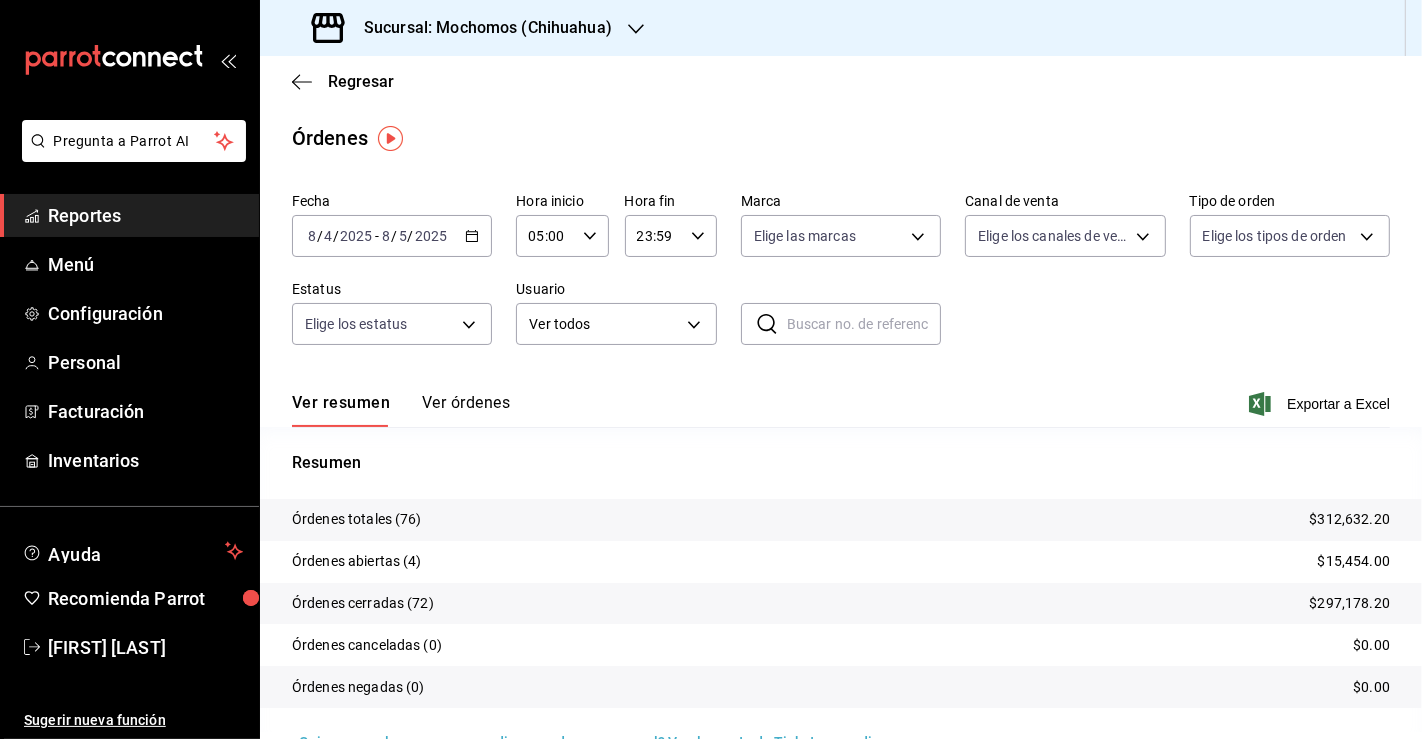 scroll, scrollTop: 45, scrollLeft: 0, axis: vertical 